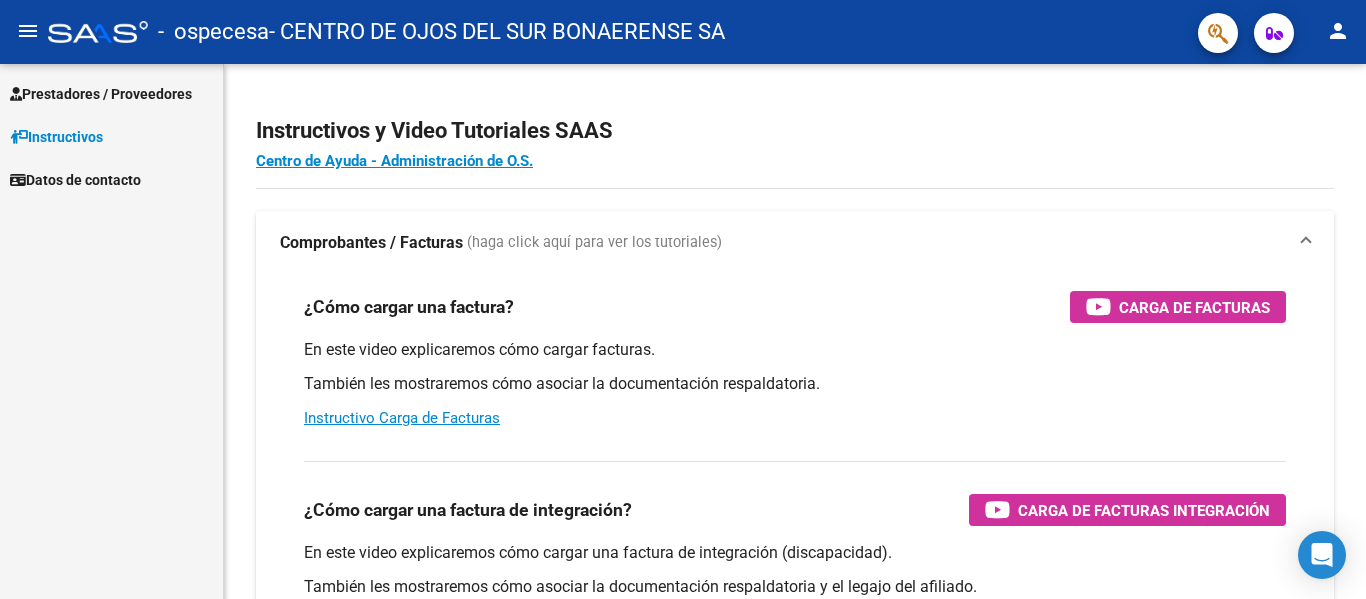 scroll, scrollTop: 0, scrollLeft: 0, axis: both 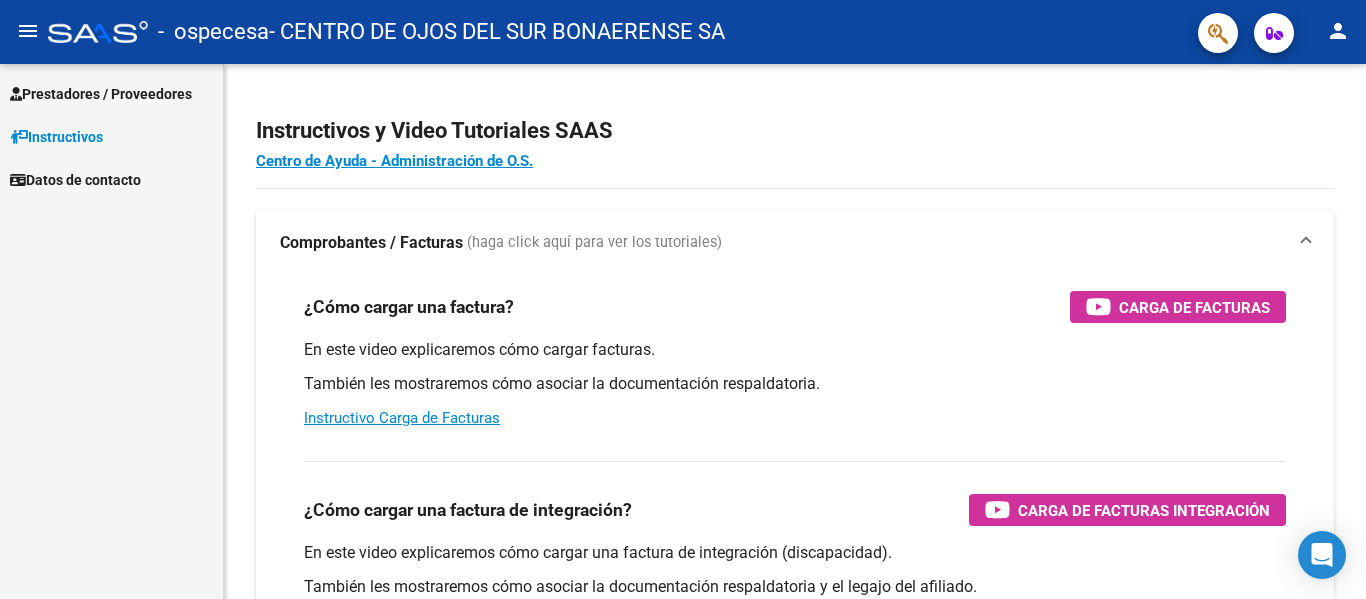 click on "También les mostraremos cómo asociar la documentación respaldatoria." at bounding box center (795, 384) 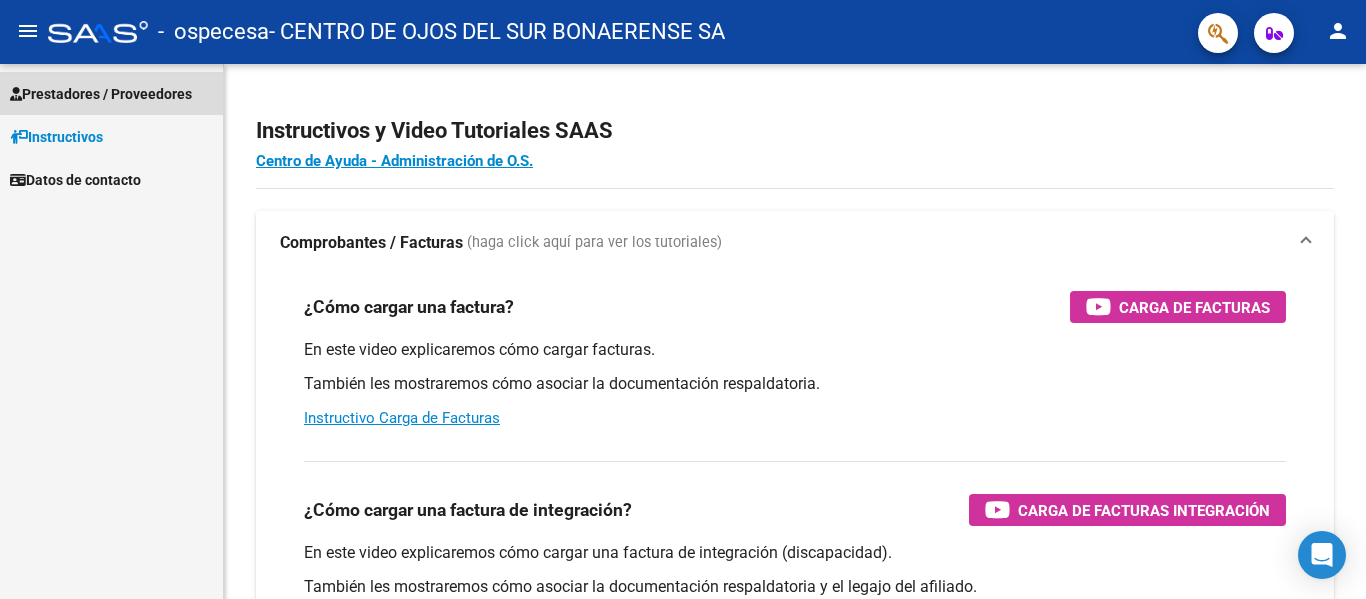 click on "Prestadores / Proveedores" at bounding box center (101, 94) 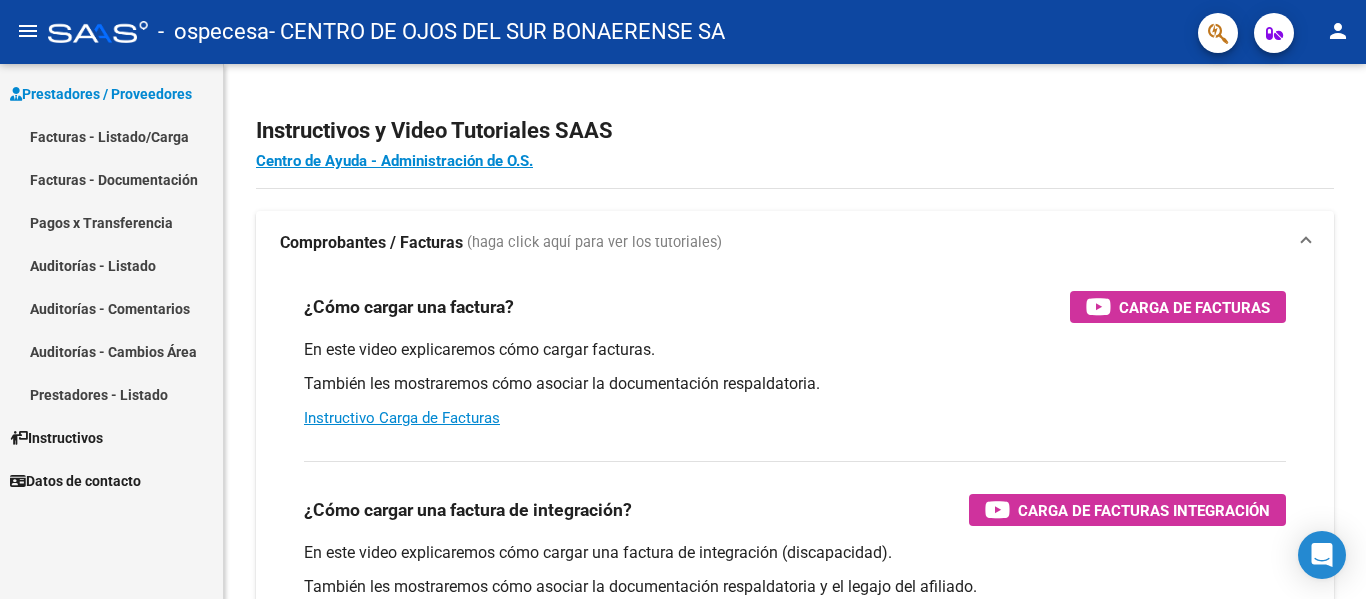 click on "Facturas - Listado/Carga" at bounding box center (111, 136) 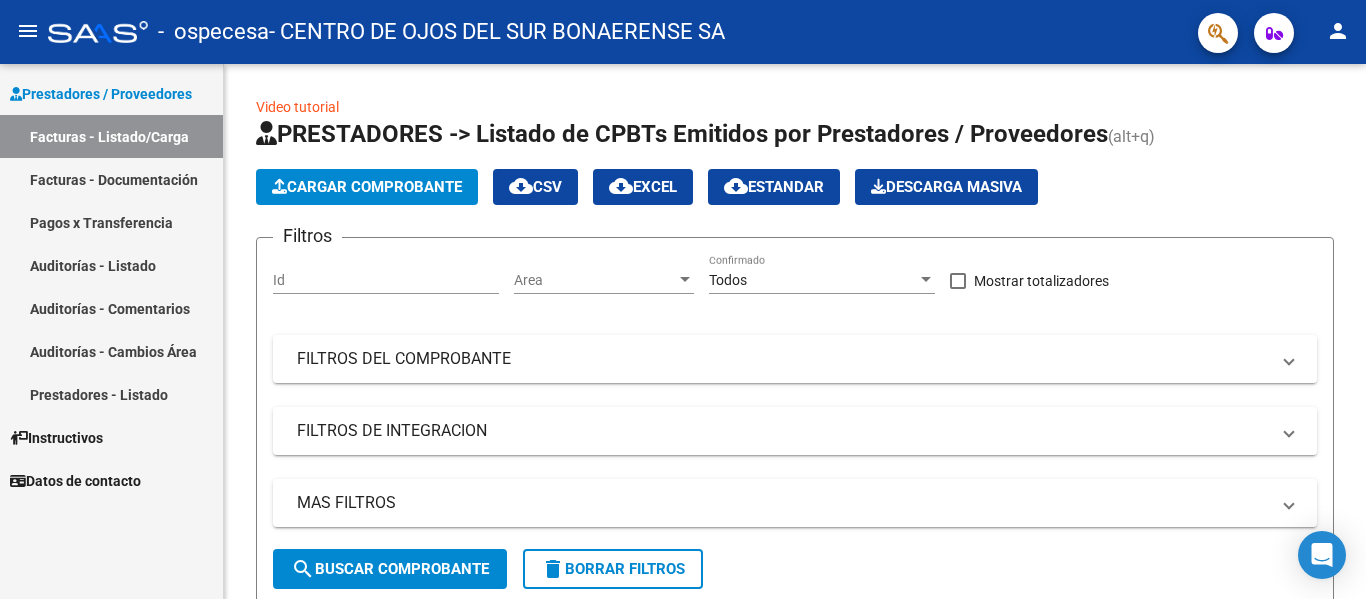click on "Cargar Comprobante
cloud_download  CSV  cloud_download  EXCEL  cloud_download  Estandar   Descarga Masiva" 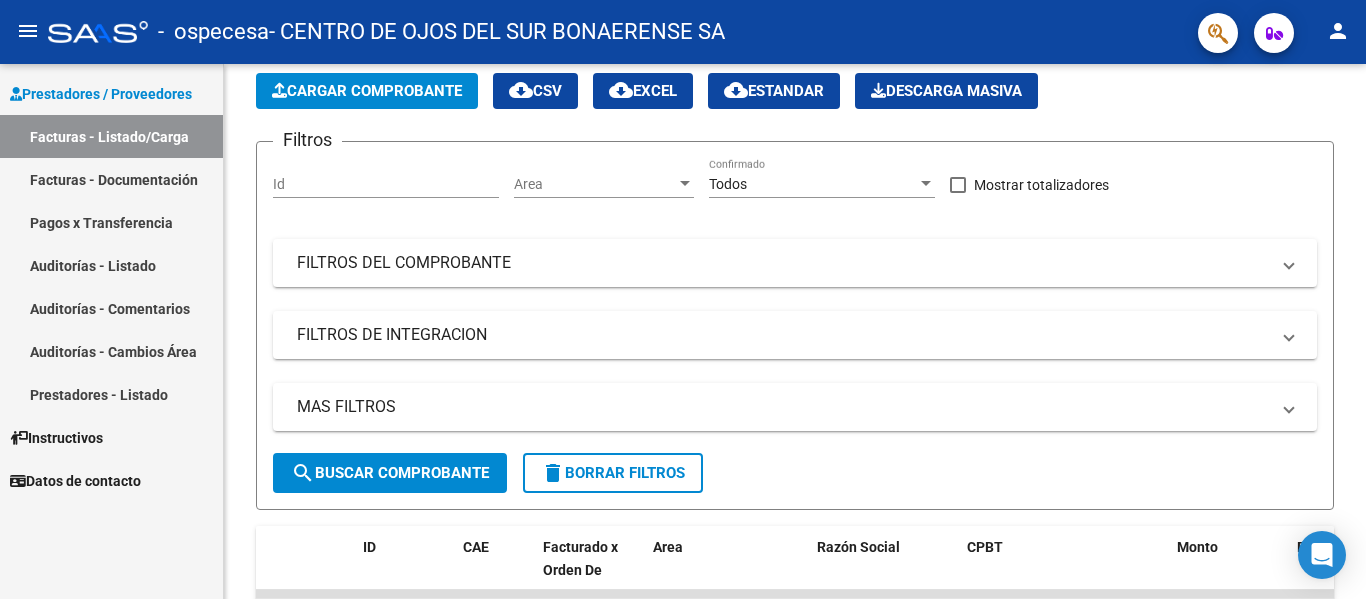 scroll, scrollTop: 283, scrollLeft: 0, axis: vertical 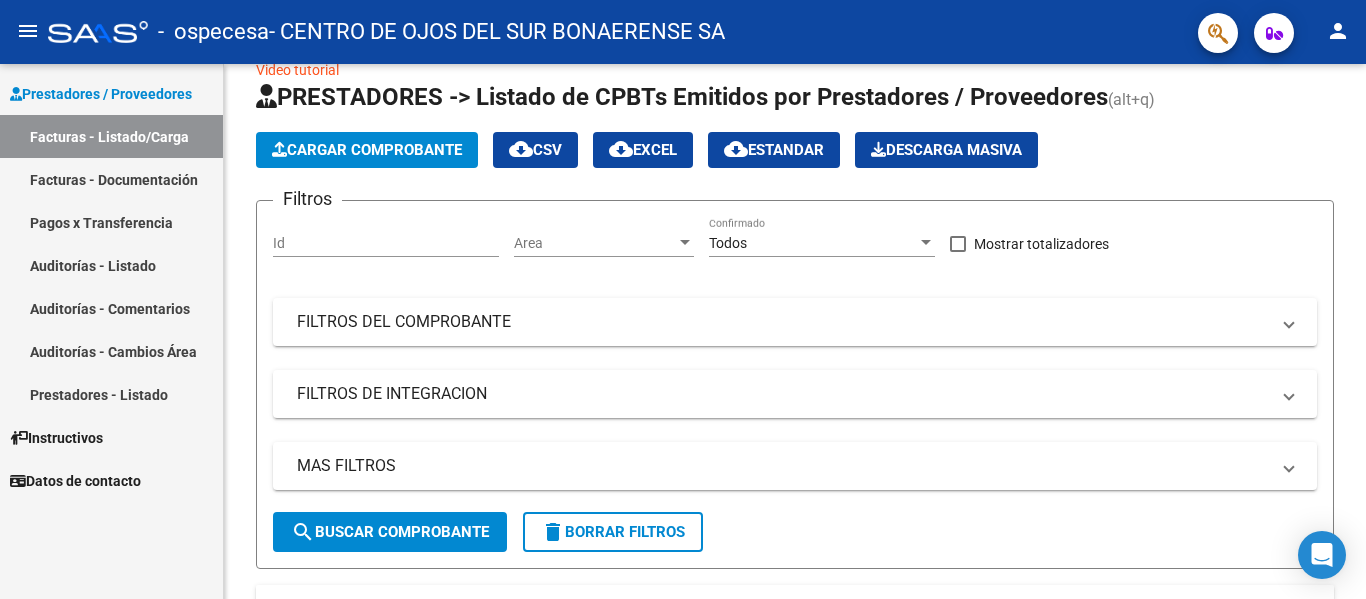click 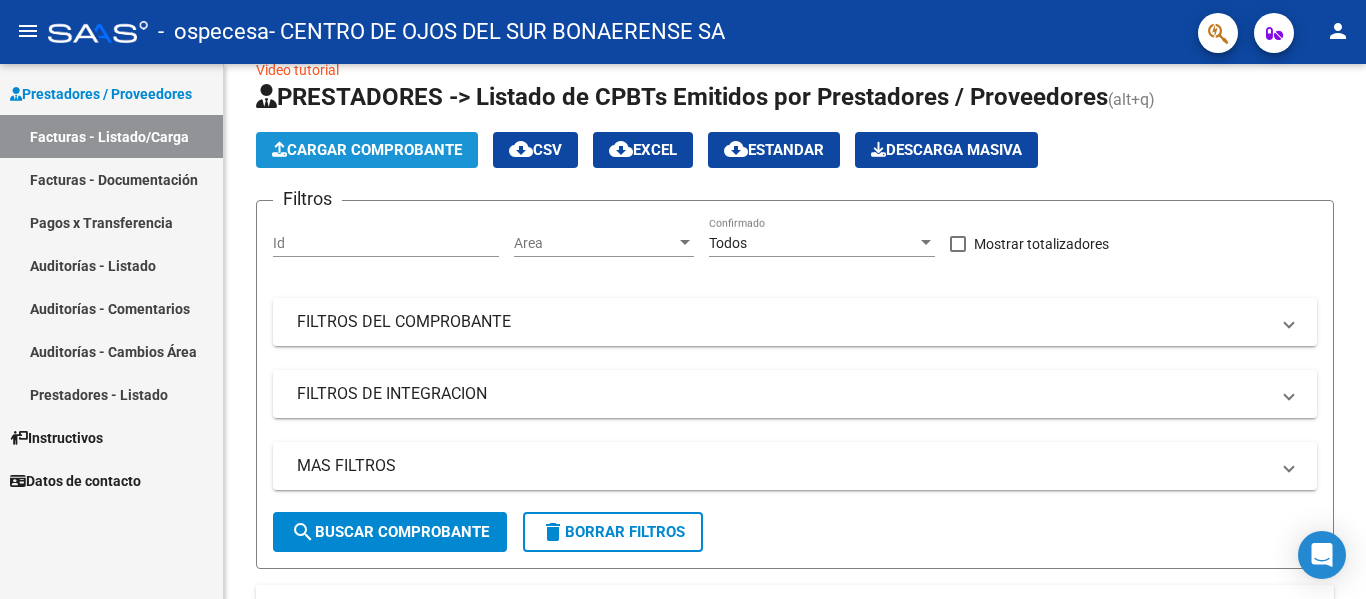 click on "Cargar Comprobante" 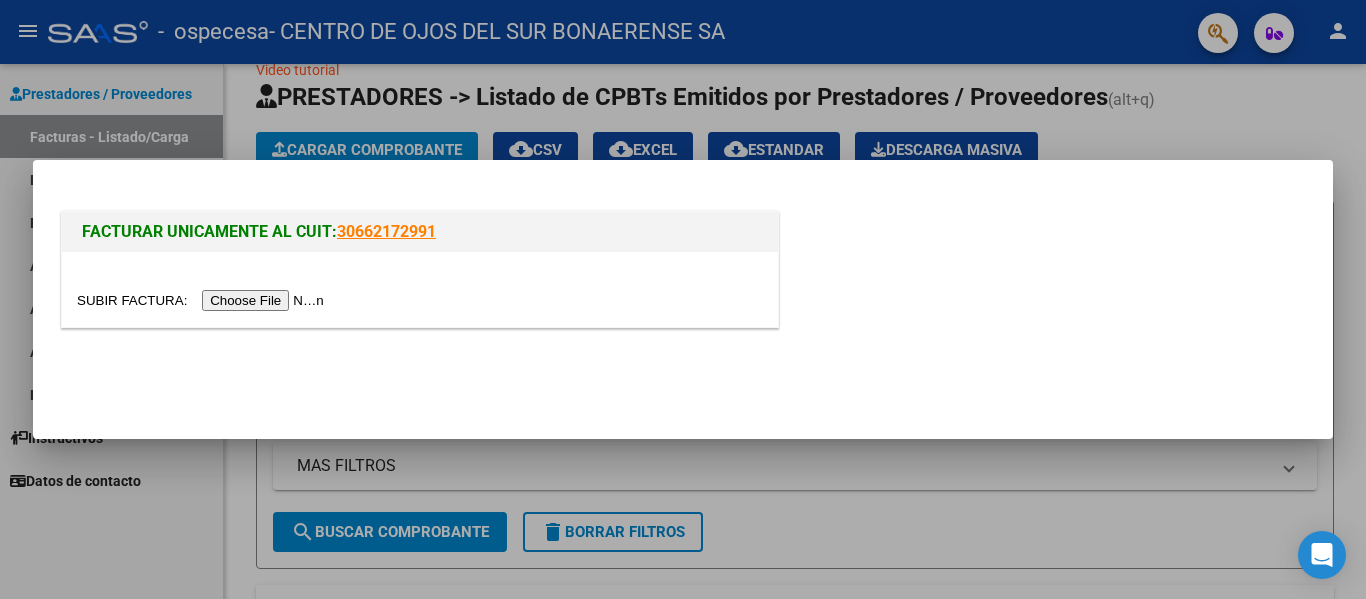 click at bounding box center [203, 300] 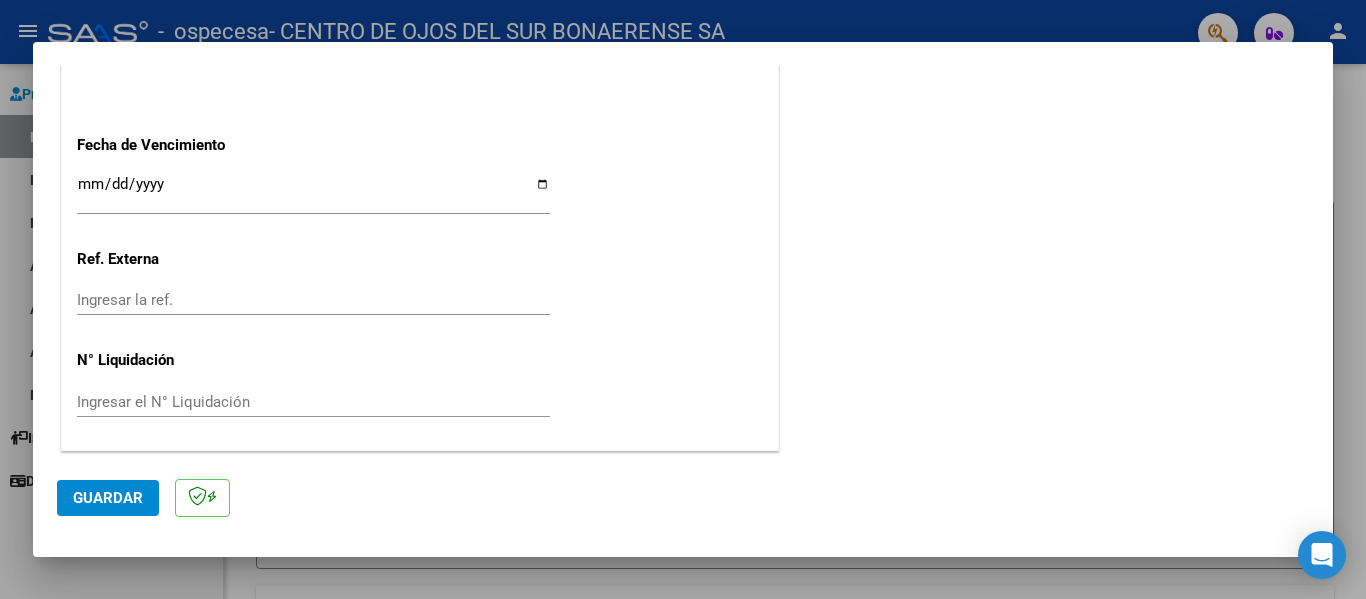 scroll, scrollTop: 1133, scrollLeft: 0, axis: vertical 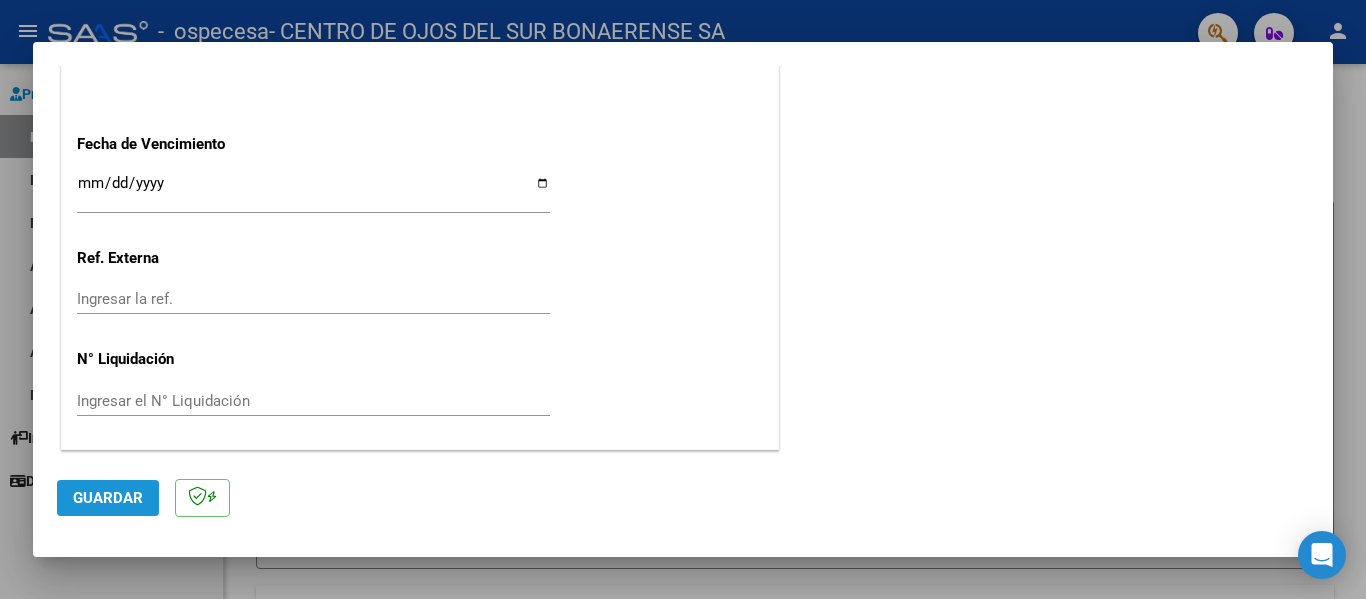 click on "Guardar" 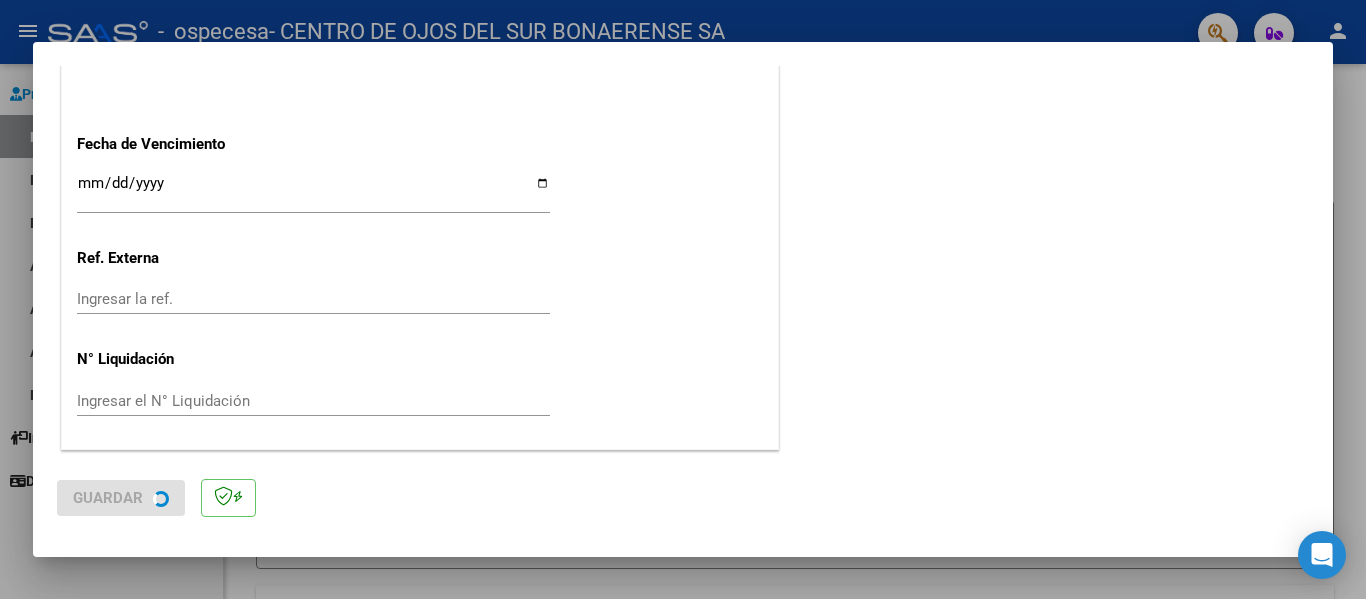 scroll, scrollTop: 0, scrollLeft: 0, axis: both 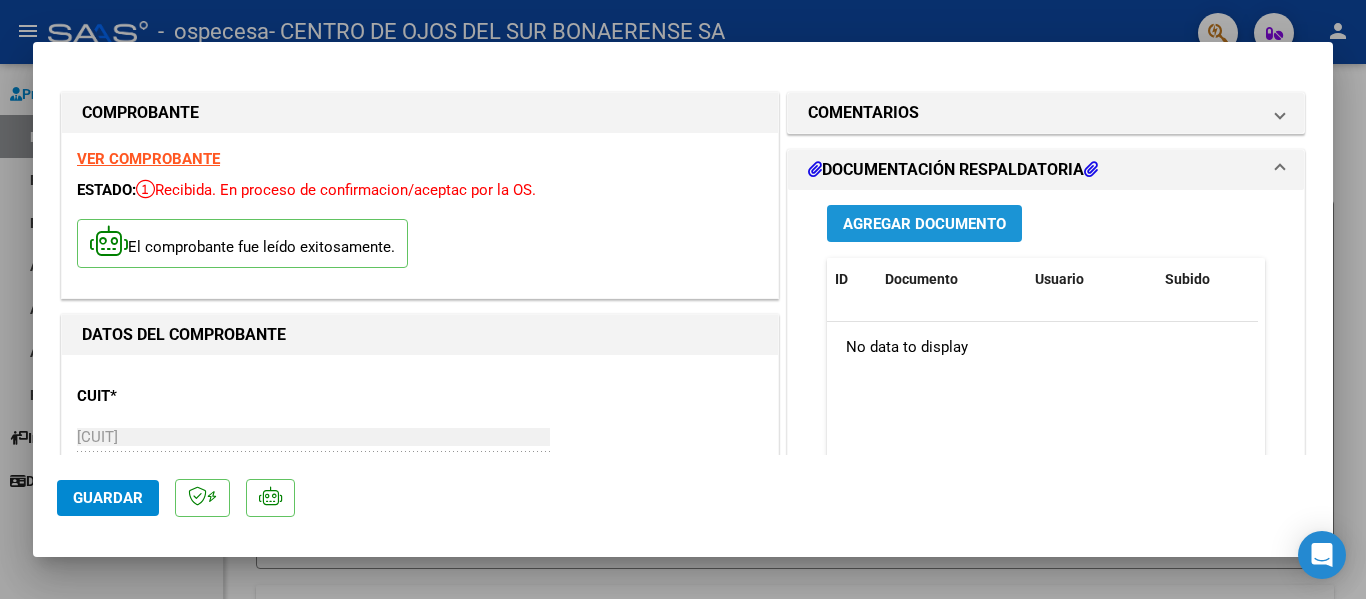 click on "Agregar Documento" at bounding box center [924, 224] 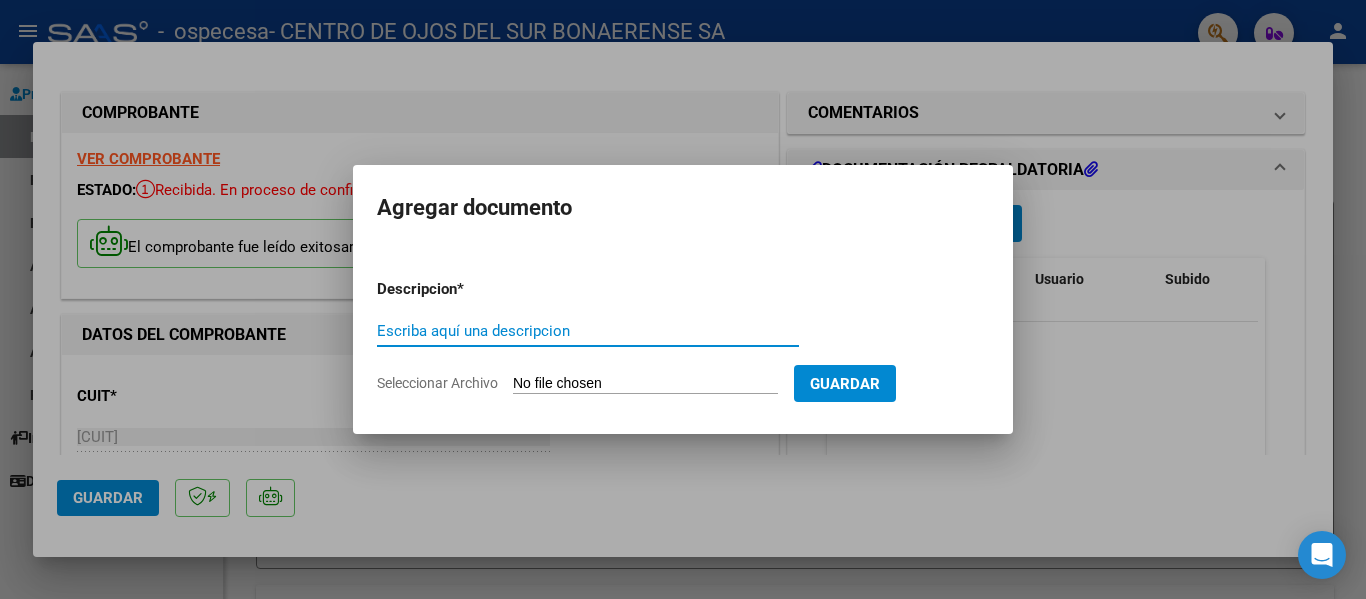 click on "Escriba aquí una descripcion" at bounding box center [588, 331] 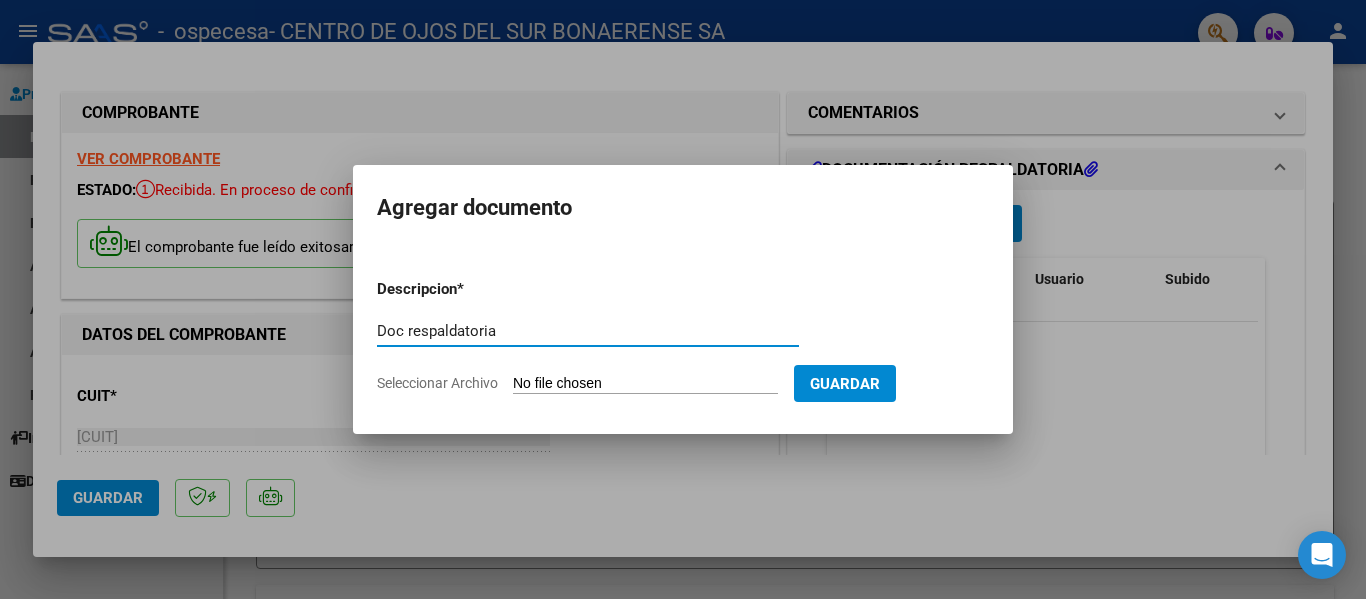 type on "Doc respaldatoria" 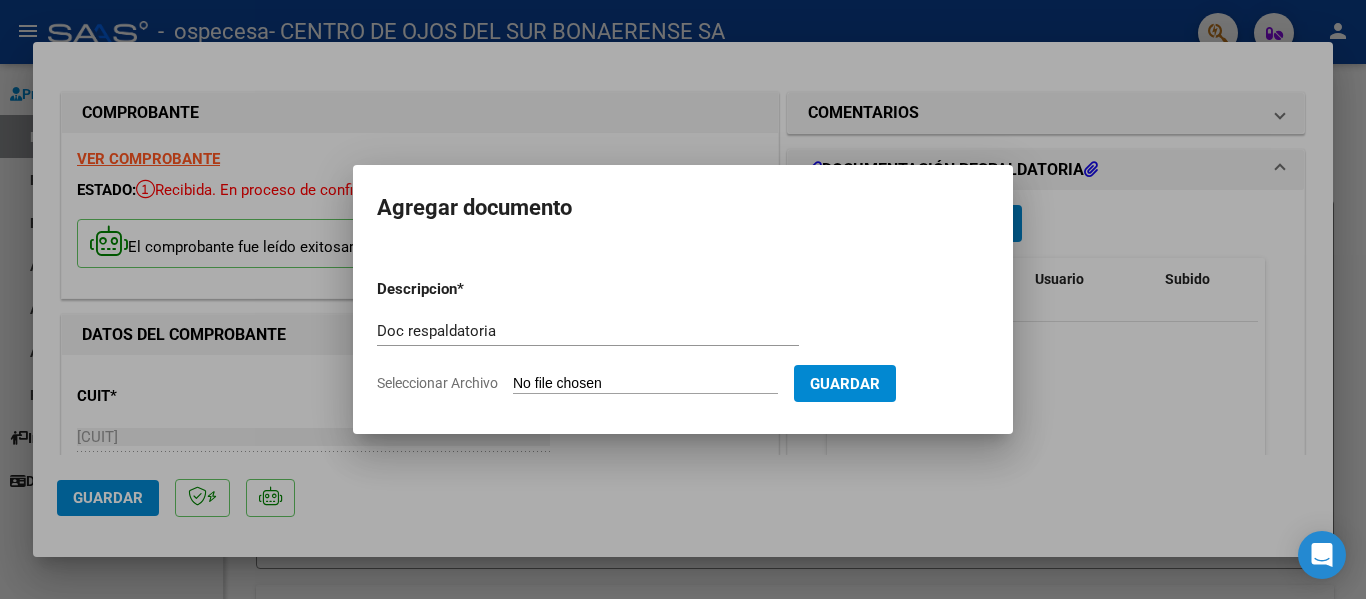 click on "Seleccionar Archivo" at bounding box center [645, 384] 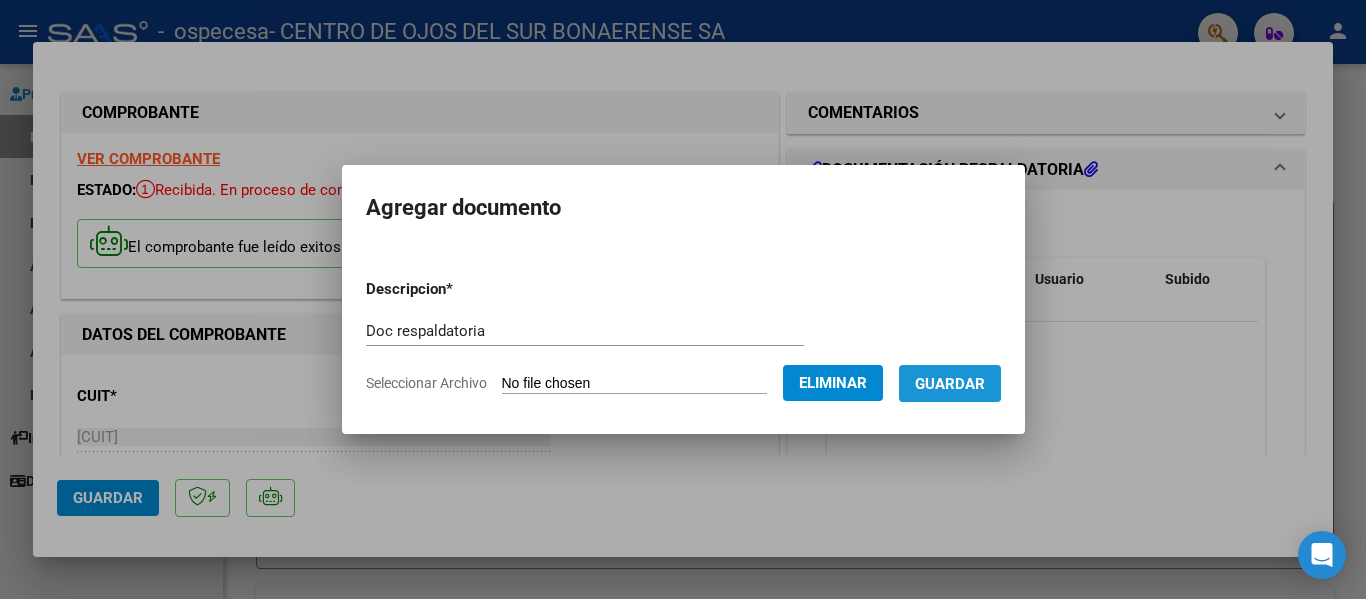 click on "Guardar" at bounding box center [950, 384] 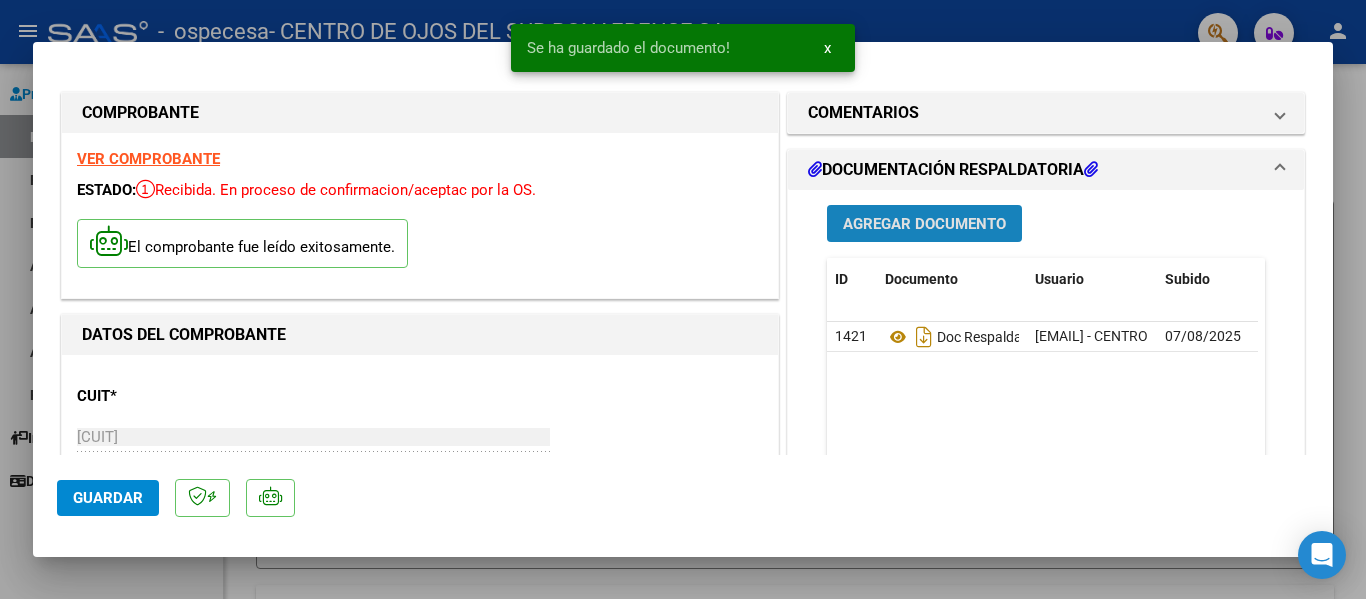 click on "Agregar Documento" at bounding box center (924, 224) 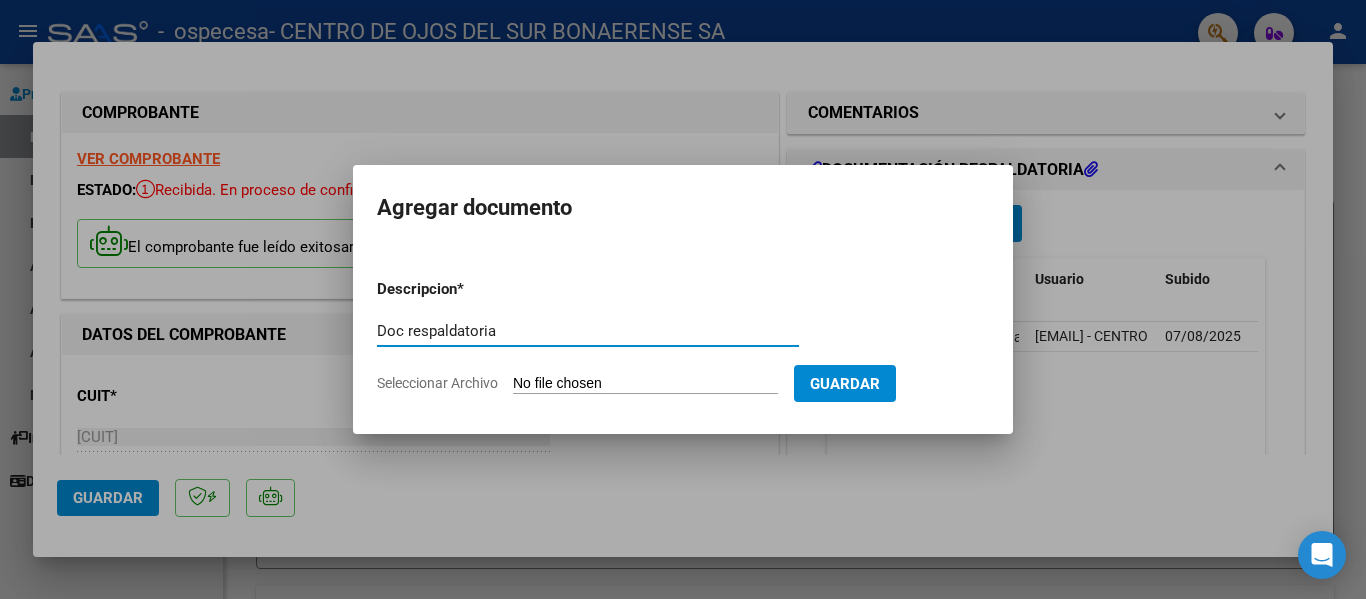 type on "Doc respaldatoria" 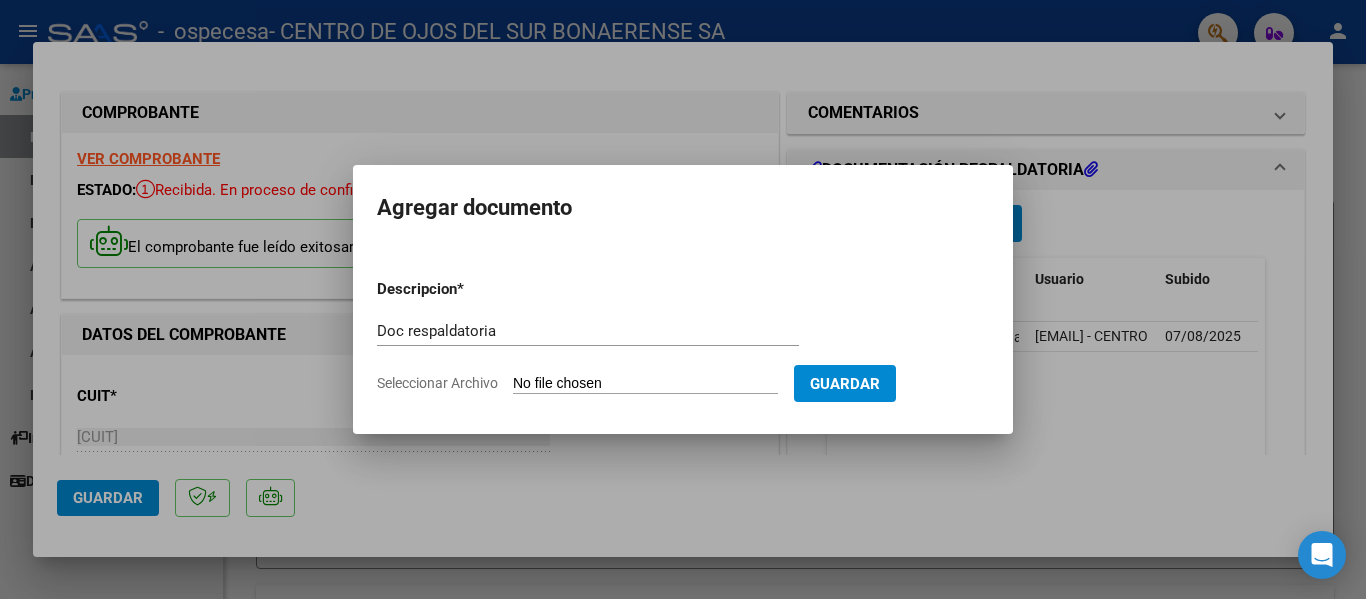 click on "Descripcion  *   Doc respaldatoria Escriba aquí una descripcion  Seleccionar Archivo Guardar" at bounding box center [683, 336] 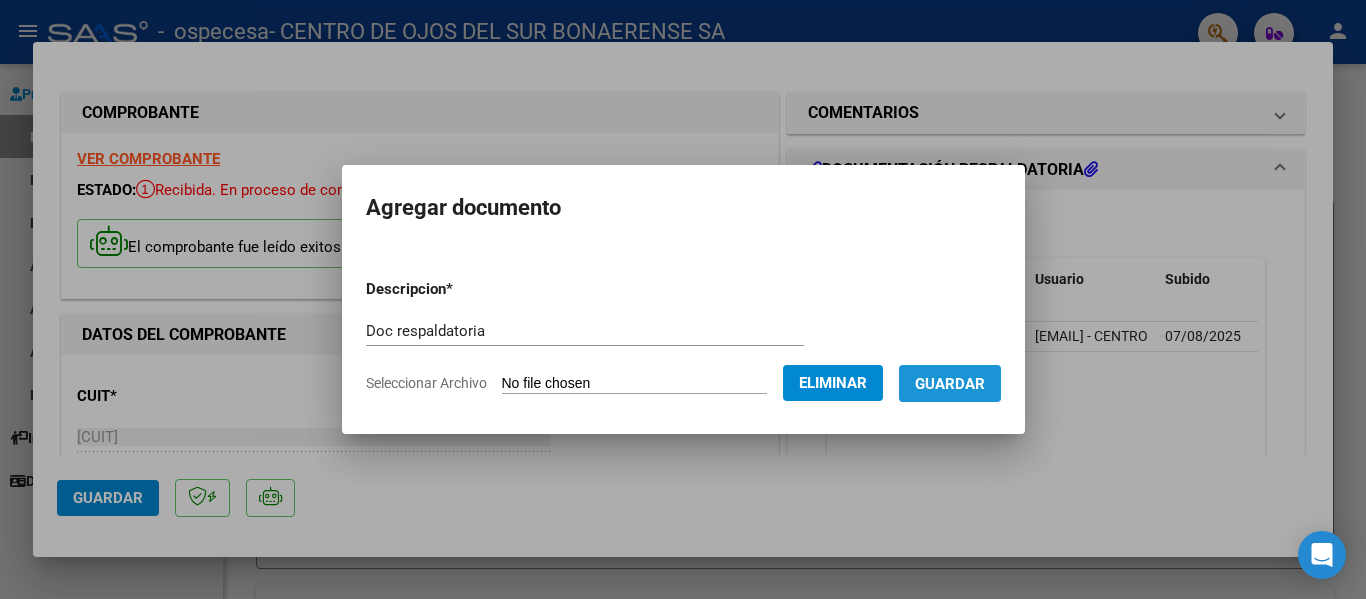 click on "Guardar" at bounding box center [950, 384] 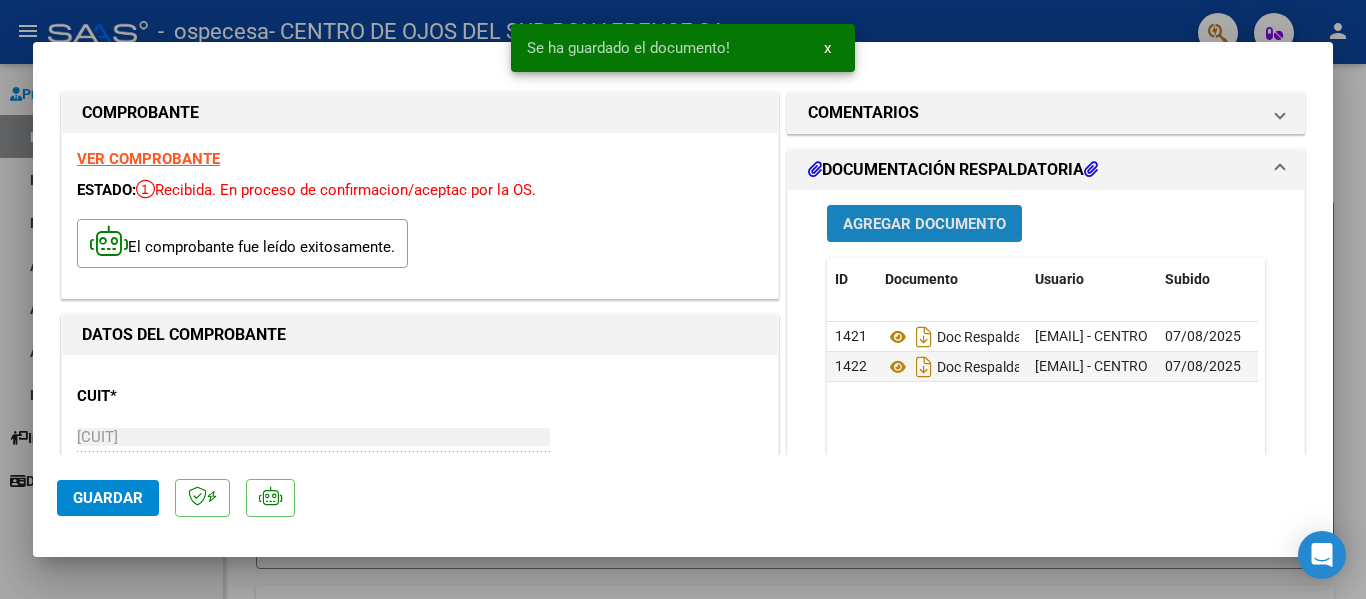 click on "Agregar Documento" at bounding box center [924, 224] 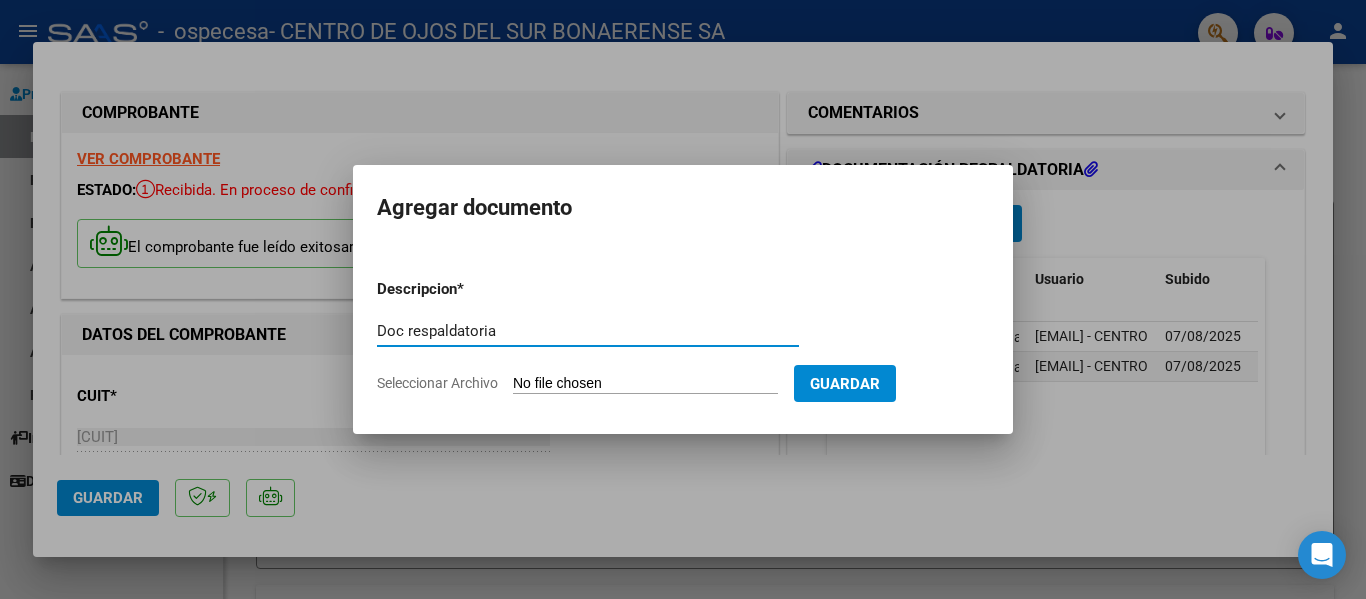 type on "Doc respaldatoria" 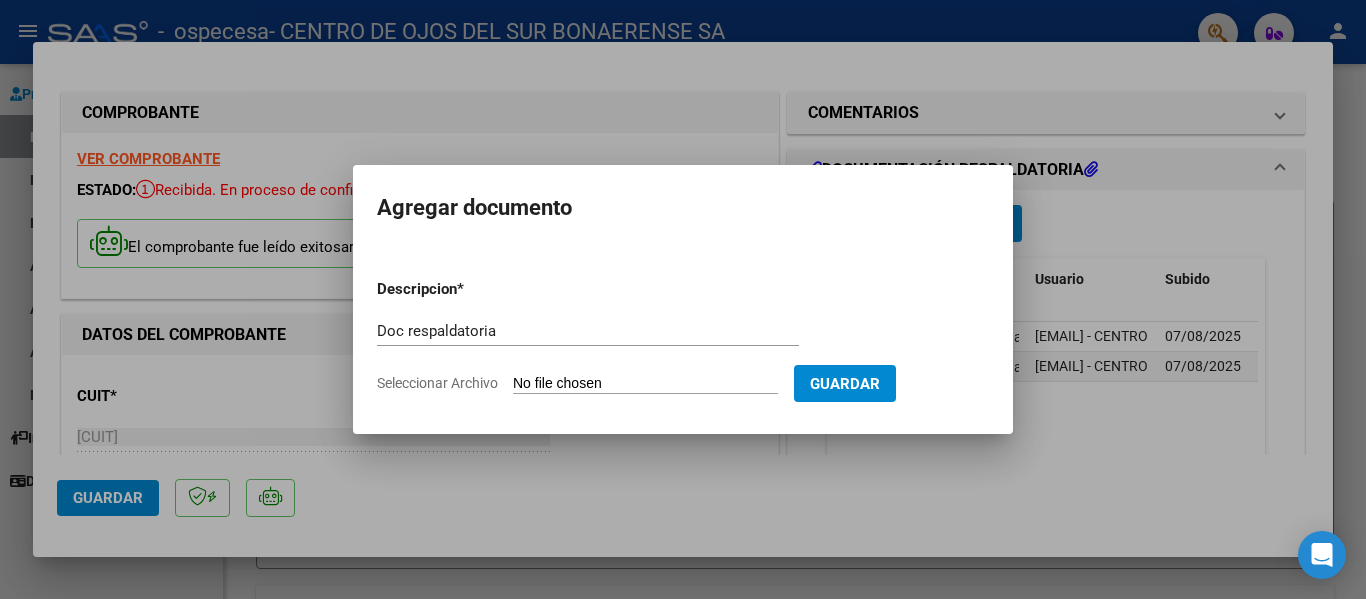 click on "Seleccionar Archivo" at bounding box center (645, 384) 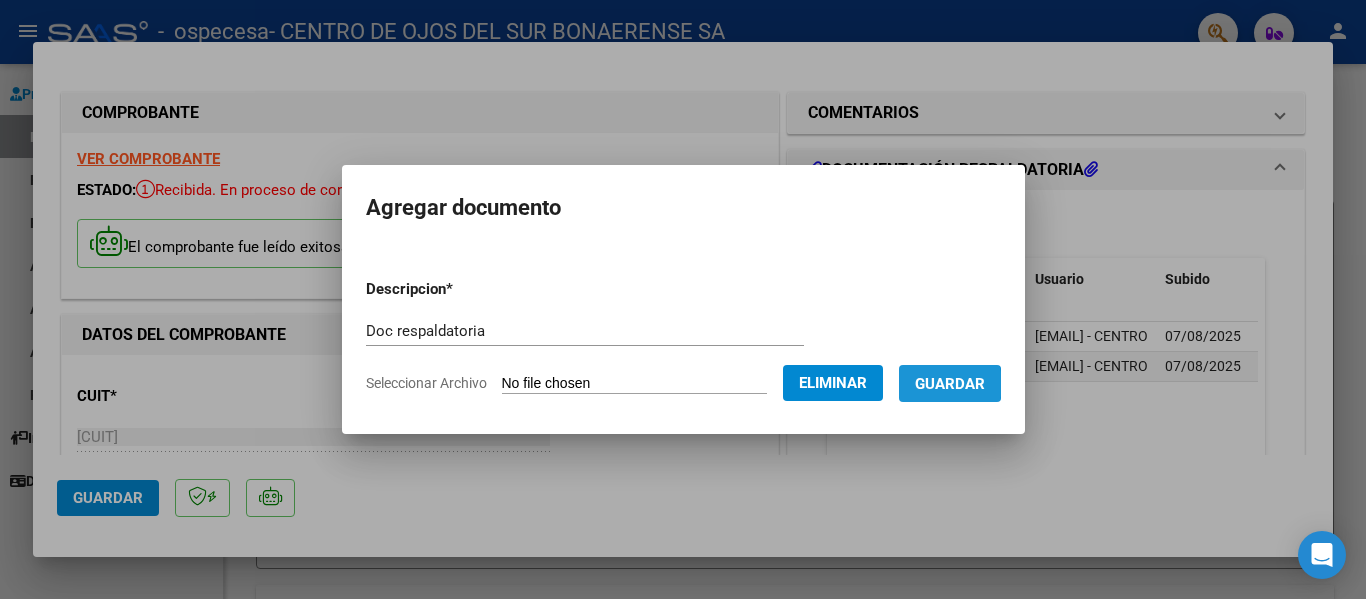 click on "Guardar" at bounding box center (950, 384) 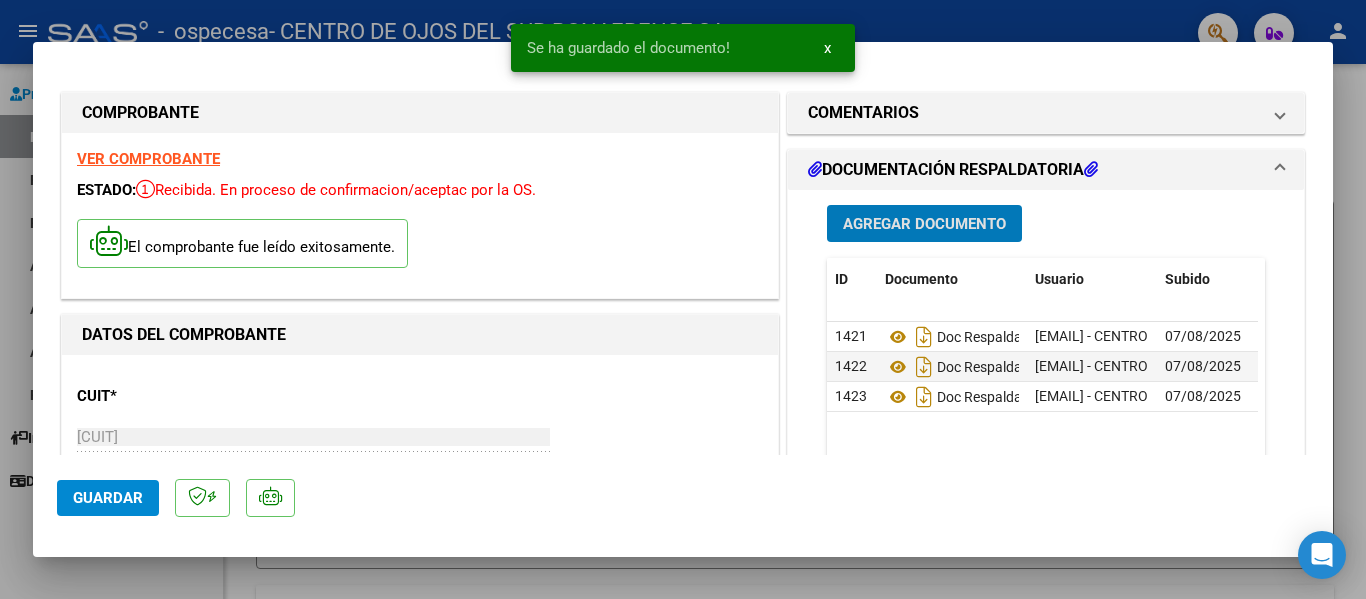 click on "Agregar Documento" at bounding box center [924, 223] 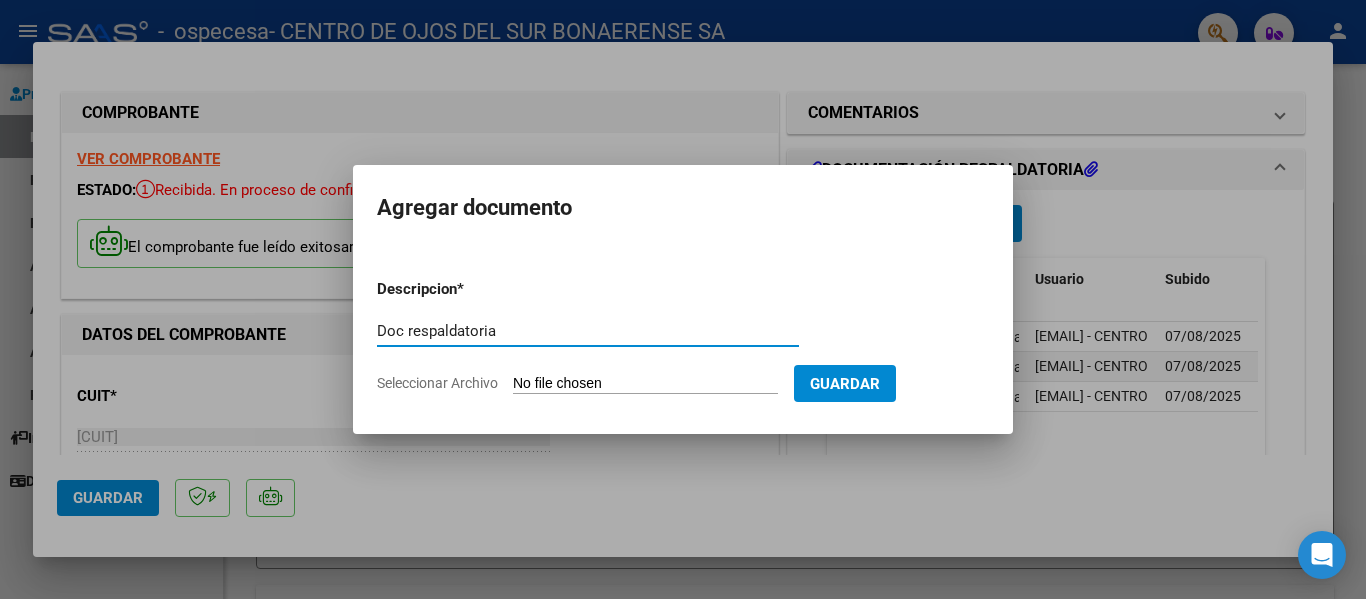type on "Doc respaldatoria" 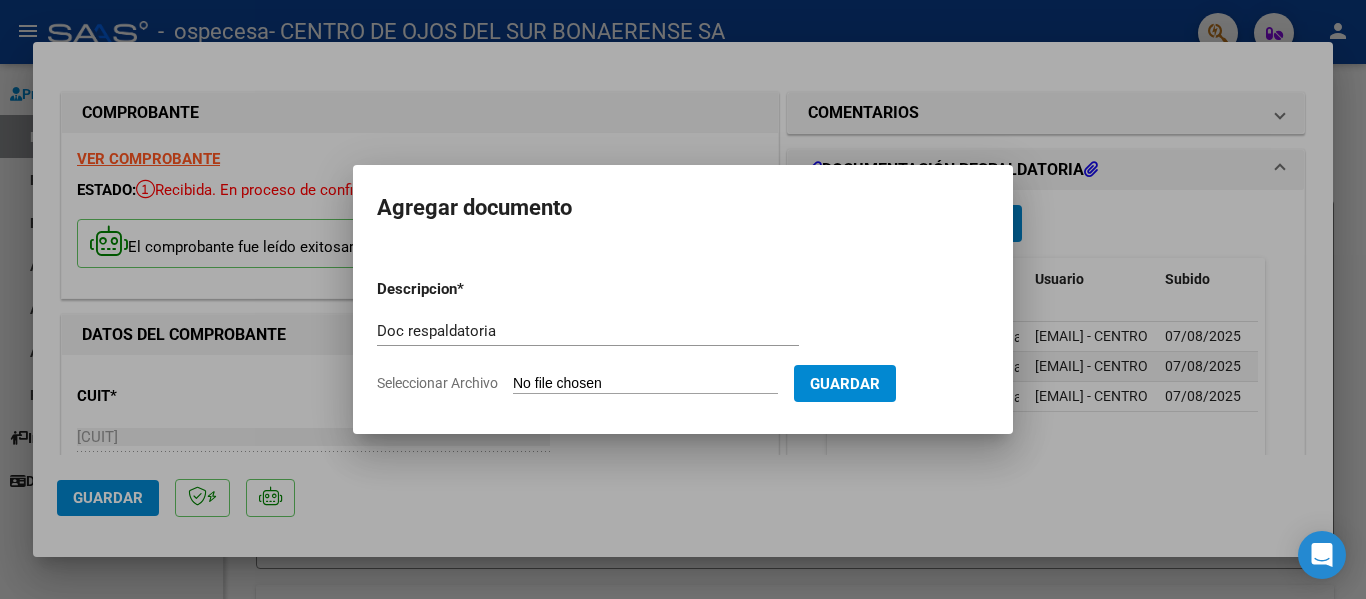 click on "Seleccionar Archivo" at bounding box center (645, 384) 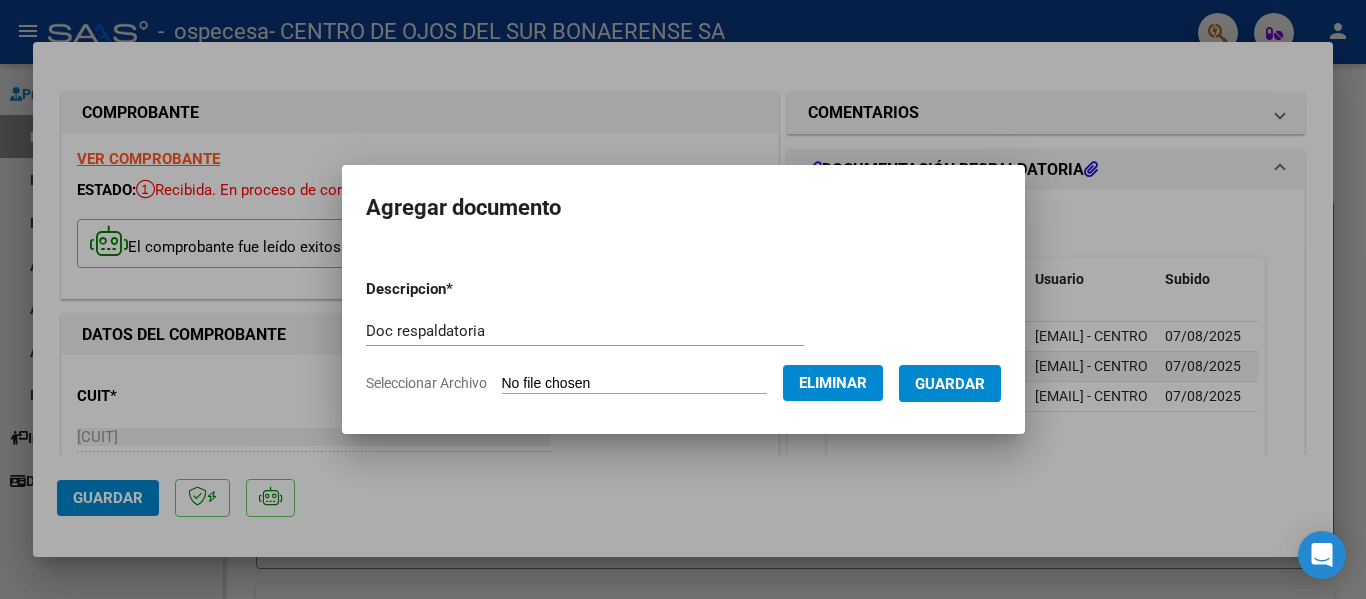 click on "Guardar" at bounding box center (950, 383) 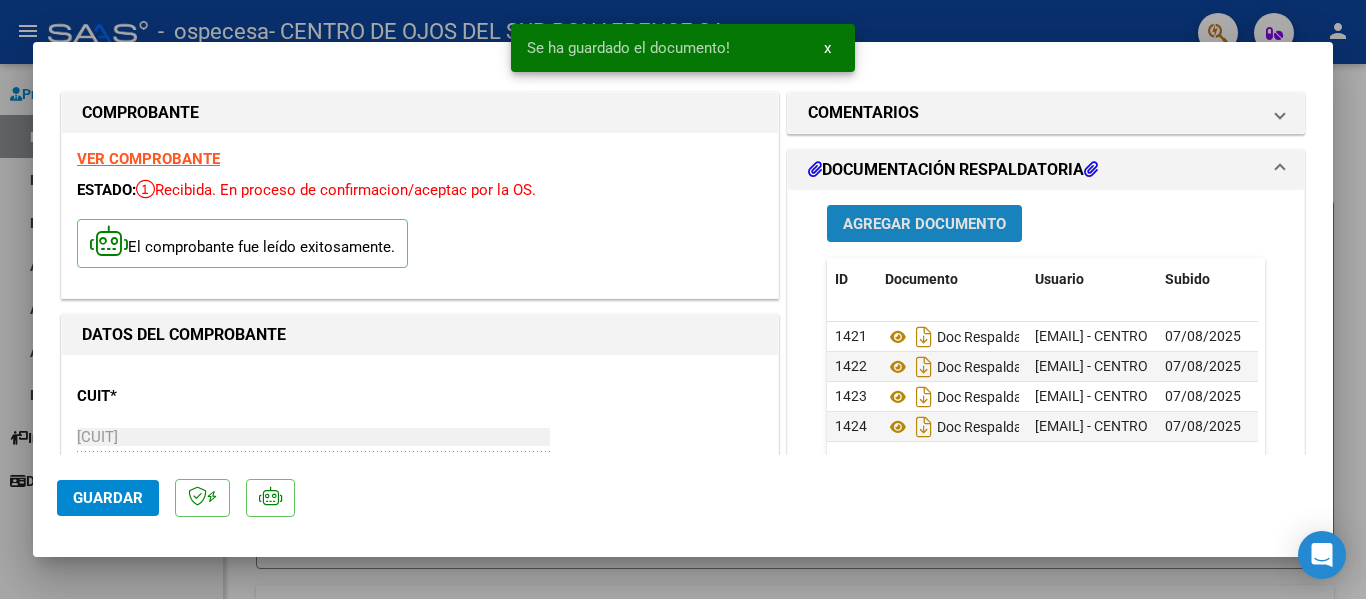click on "Agregar Documento" at bounding box center (924, 223) 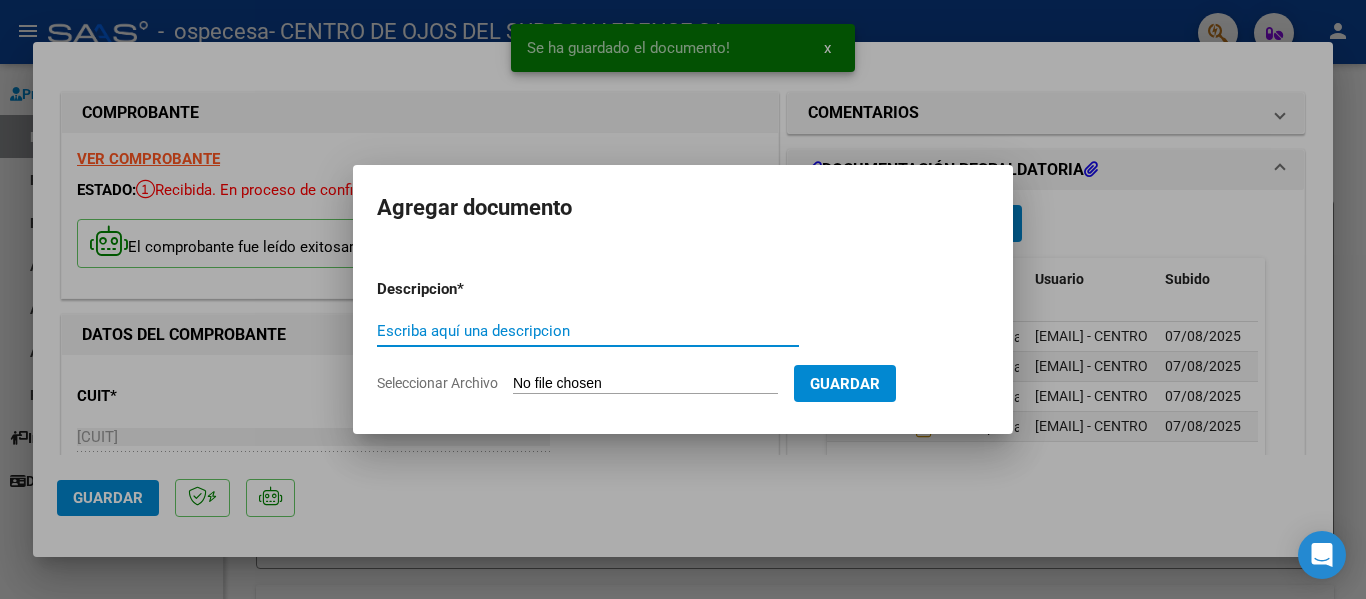 click on "Escriba aquí una descripcion" at bounding box center [588, 331] 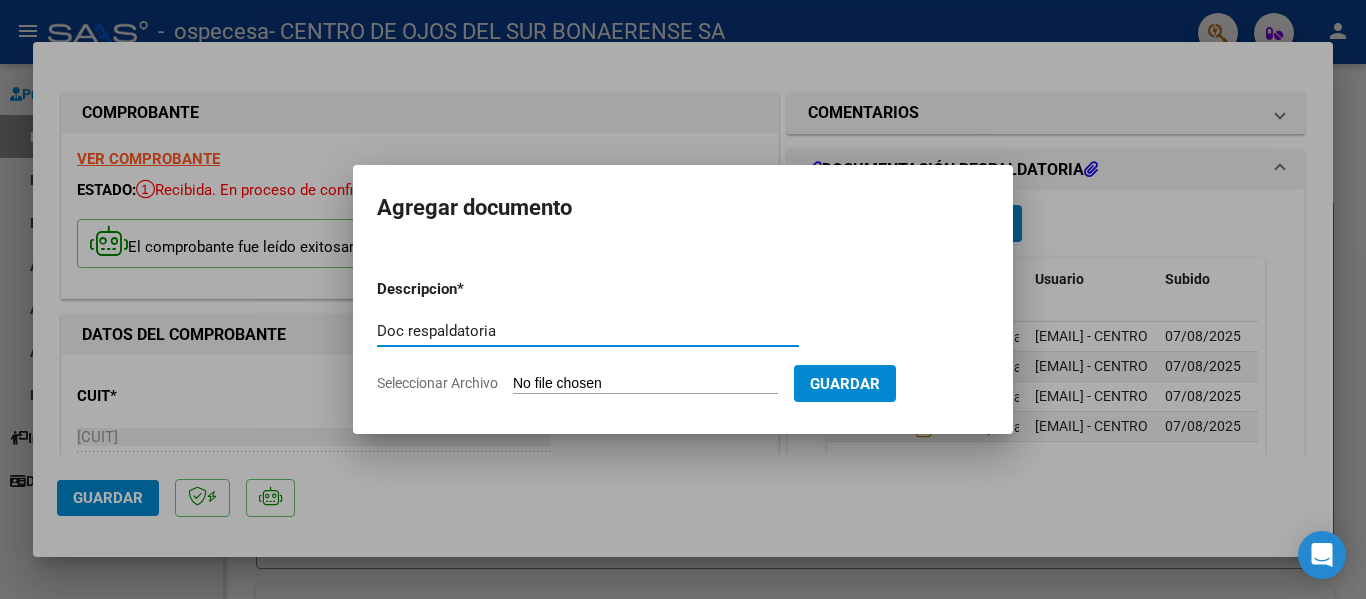 type on "Doc respaldatoria" 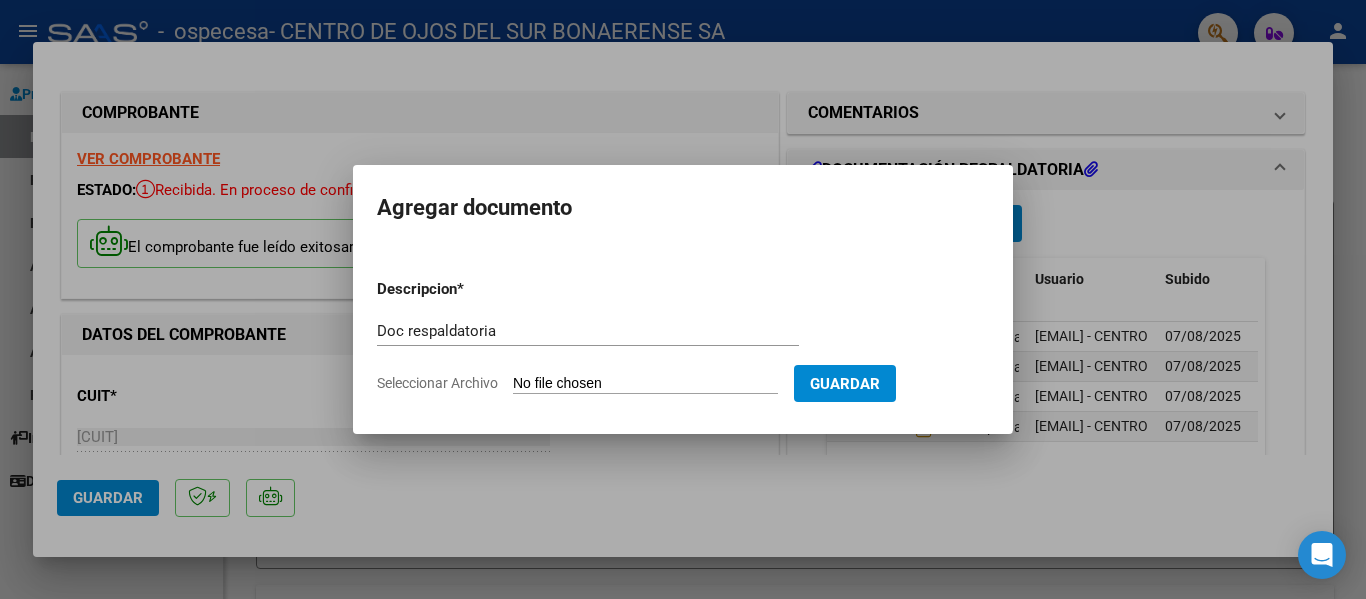 click on "Seleccionar Archivo" at bounding box center [645, 384] 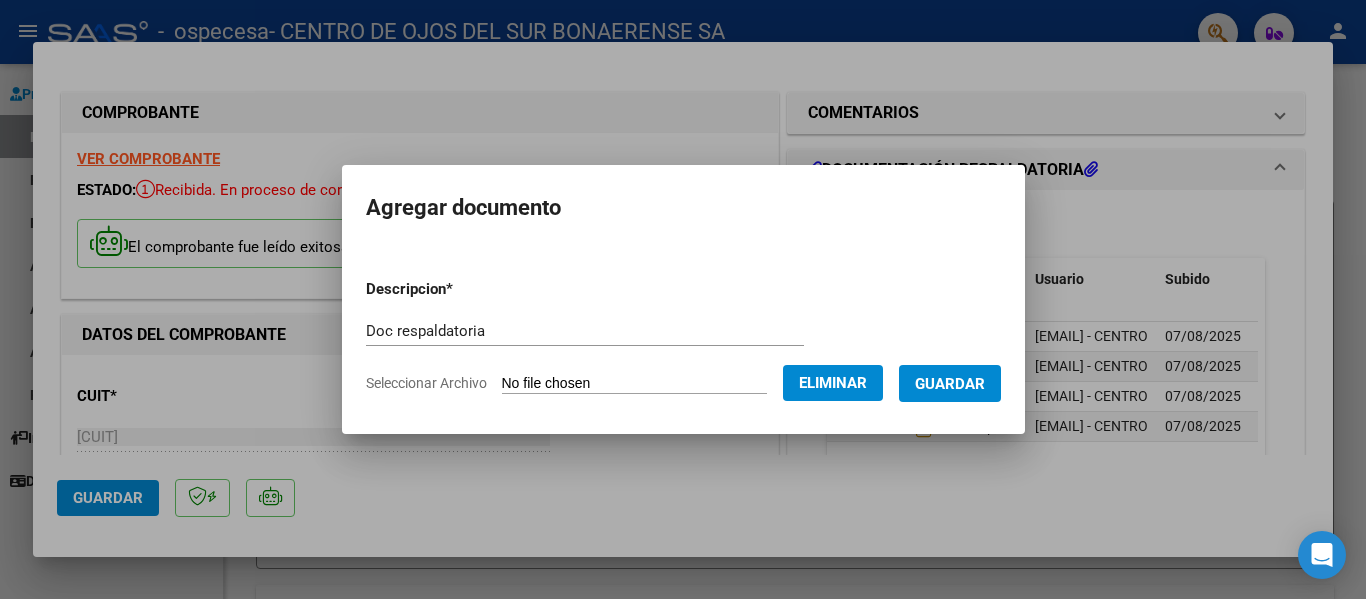 click on "Guardar" at bounding box center (950, 384) 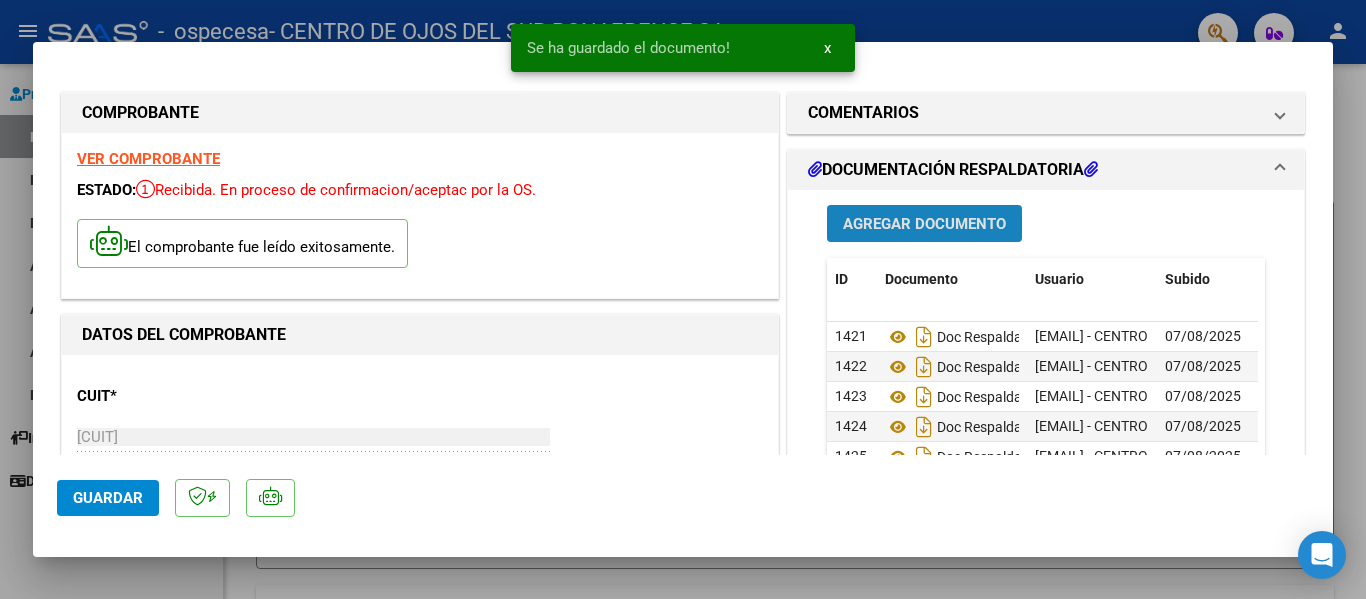click on "Agregar Documento" at bounding box center (924, 224) 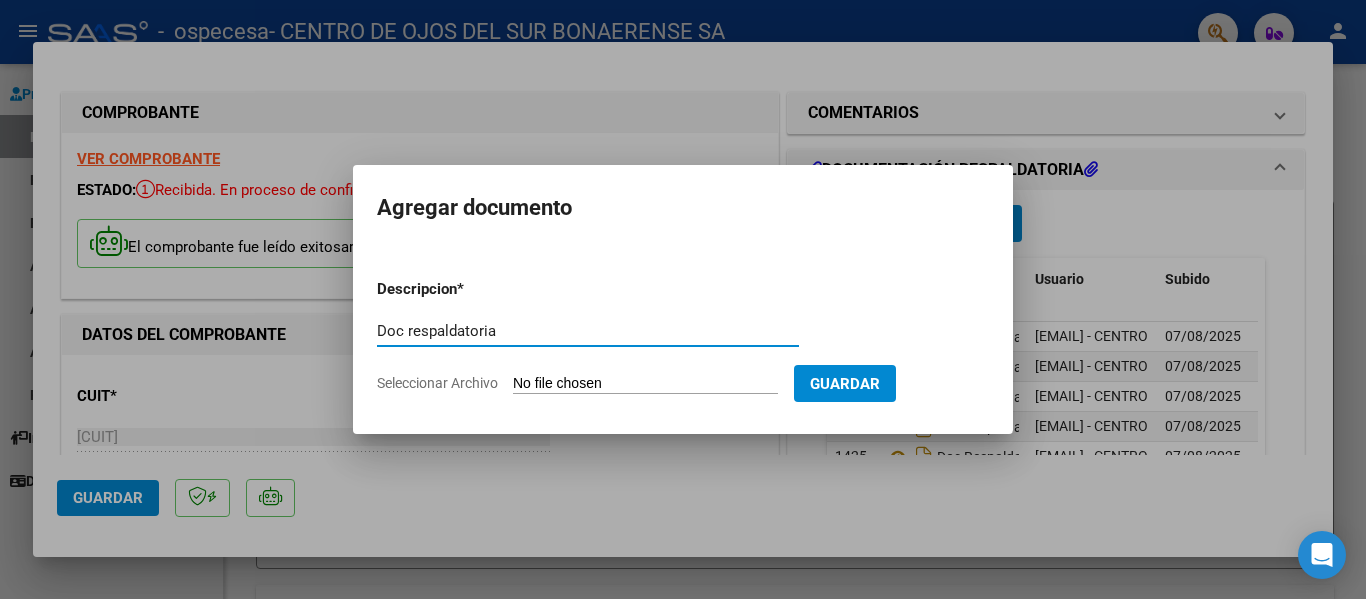 type on "Doc respaldatoria" 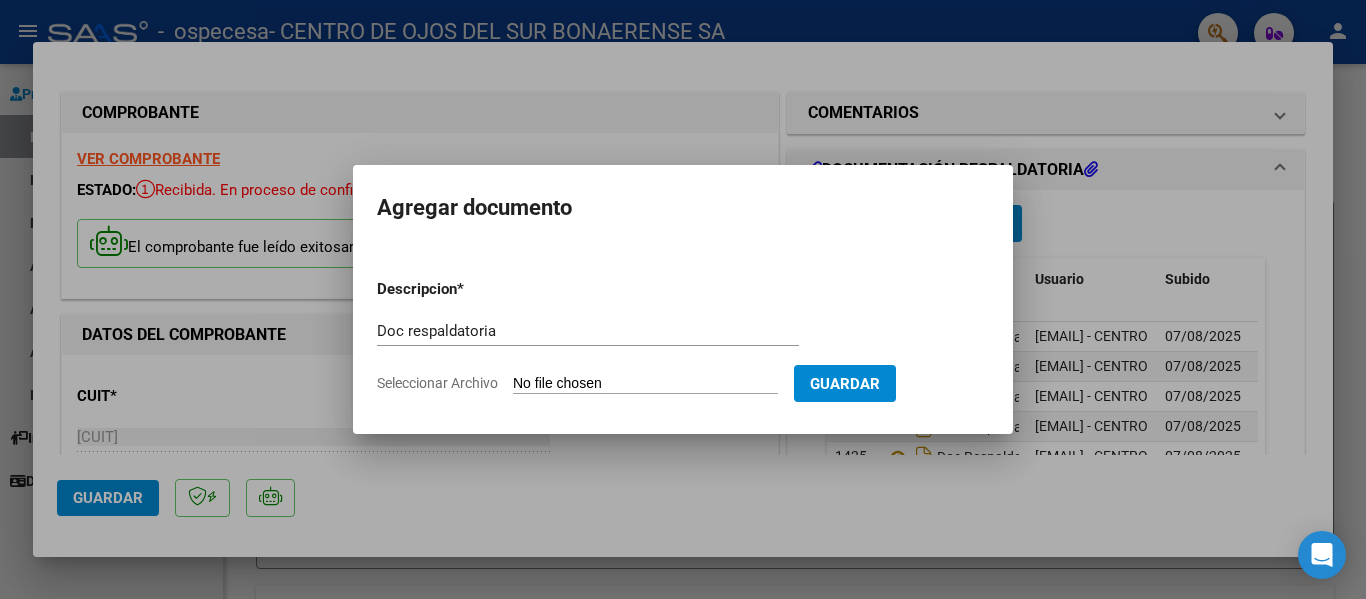 type on "C:\fakepath\Osvimed Documentacion 6.pdf" 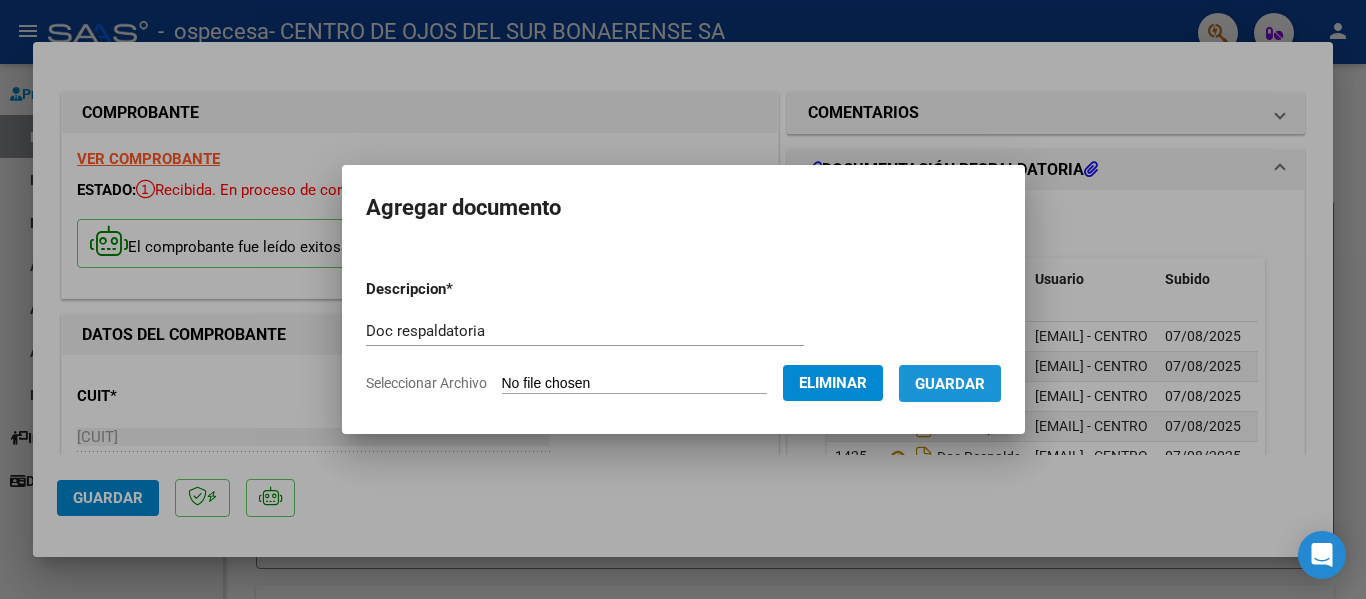 click on "Guardar" at bounding box center [950, 384] 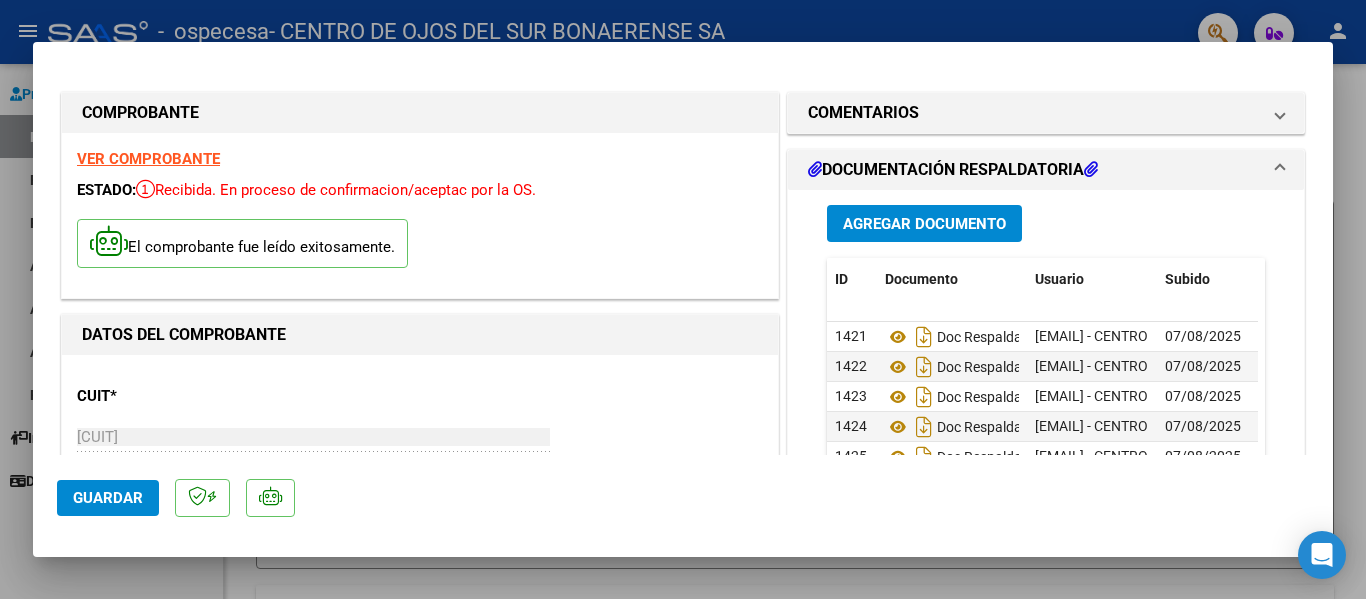 scroll, scrollTop: 15, scrollLeft: 0, axis: vertical 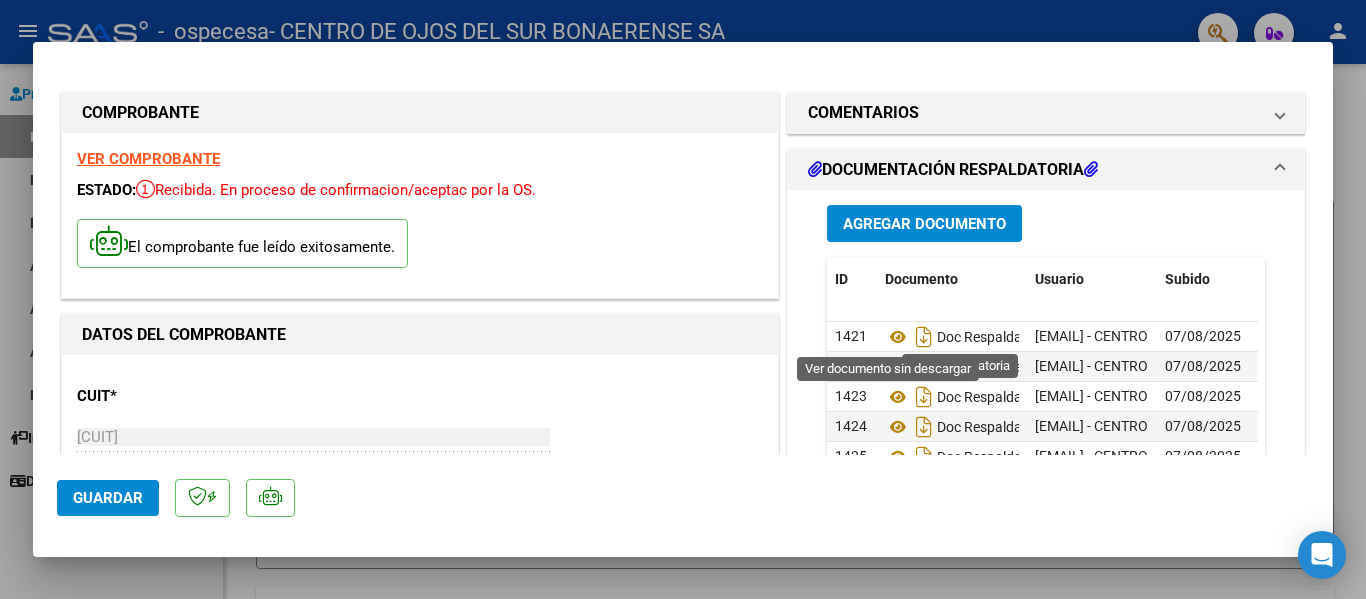 click 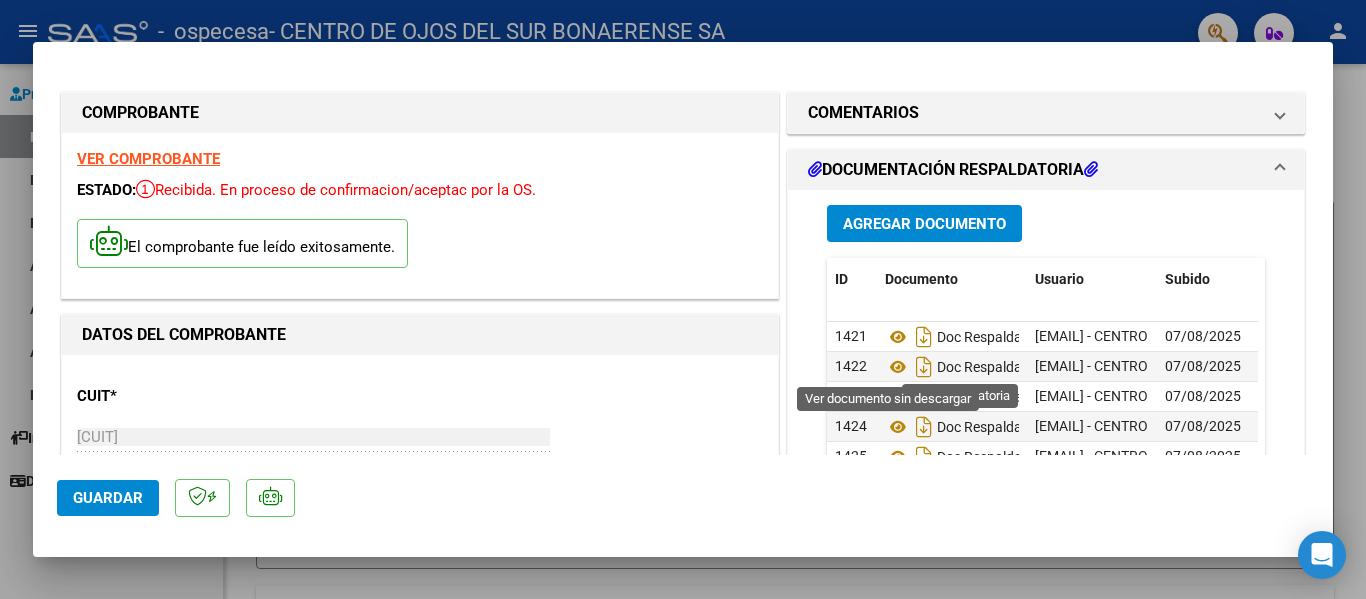 click 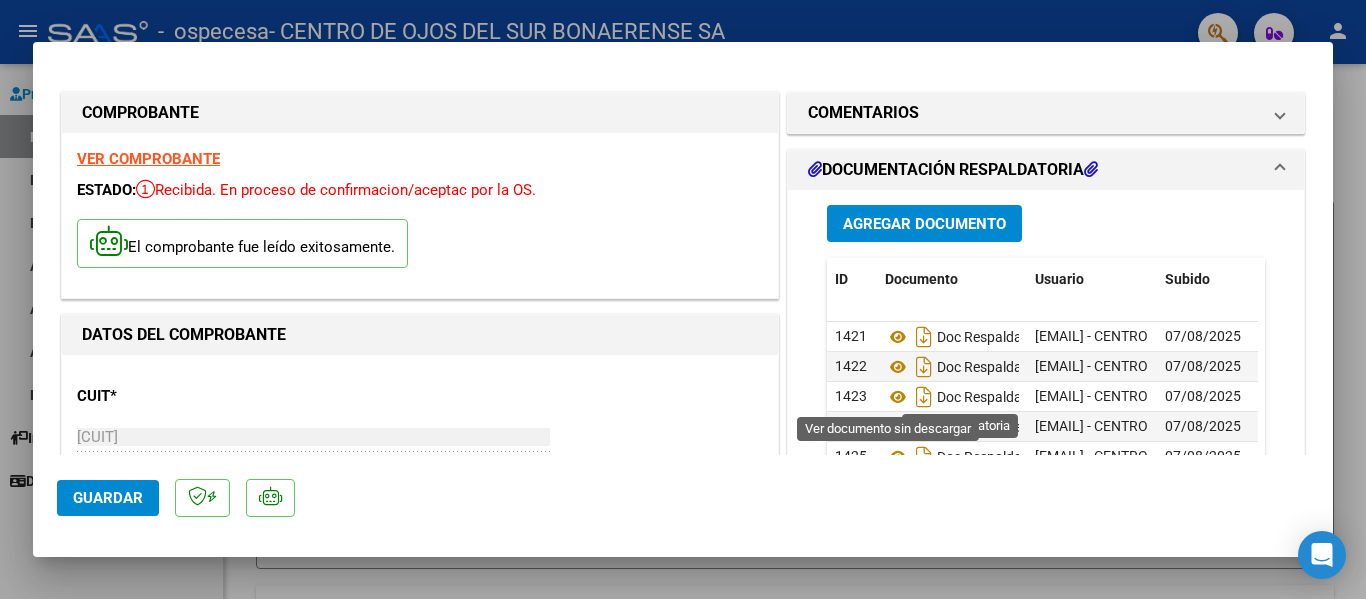 click 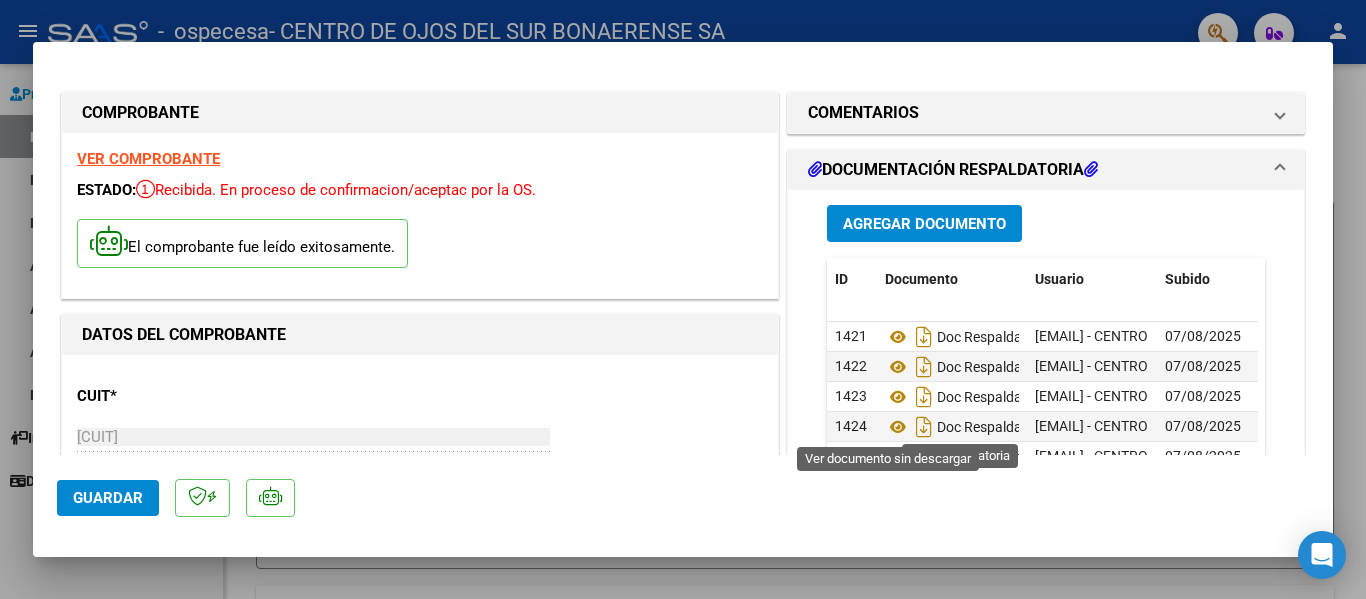 click 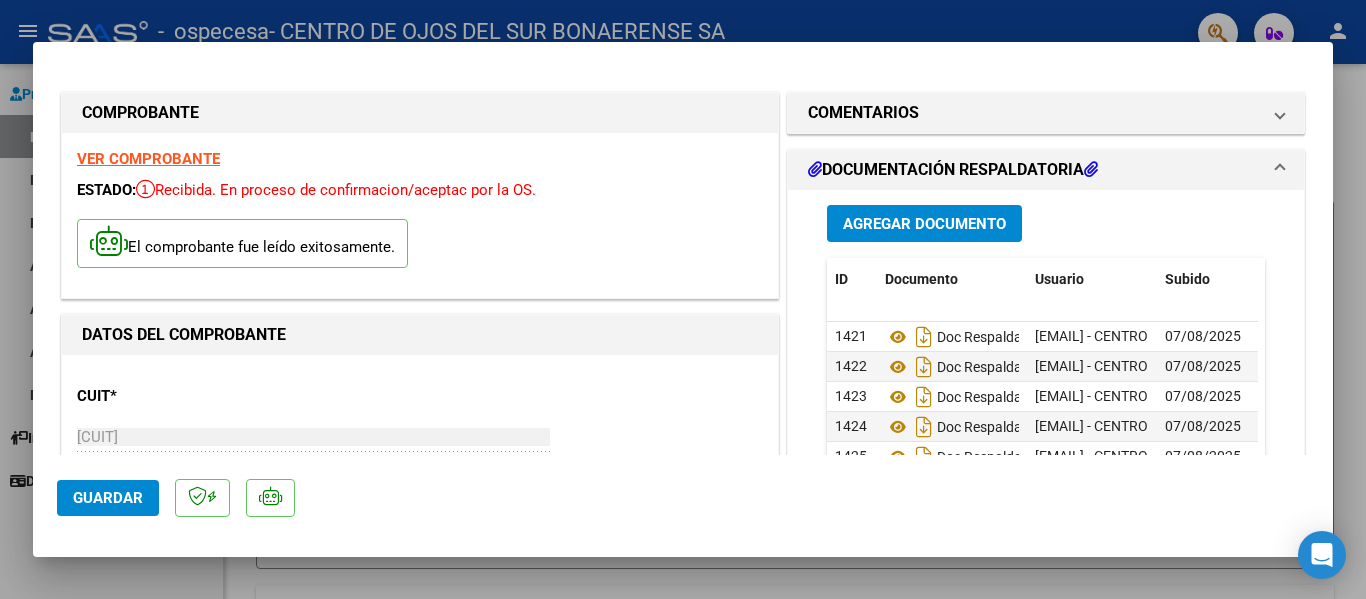 scroll, scrollTop: 15, scrollLeft: 0, axis: vertical 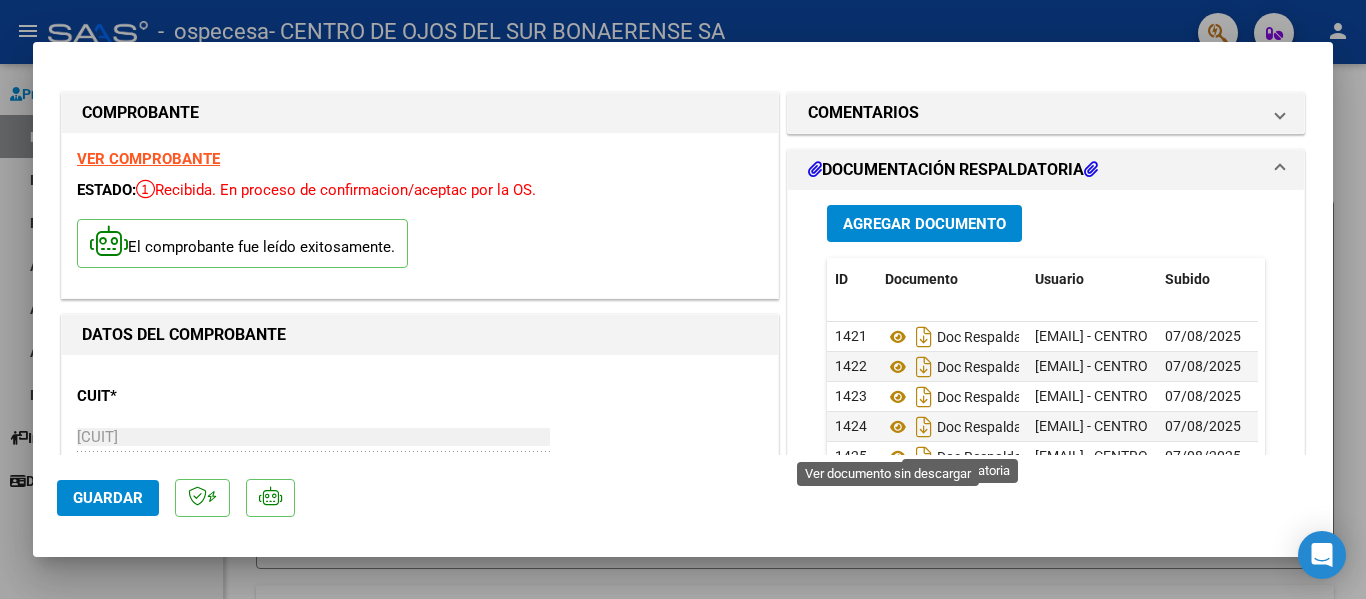 click 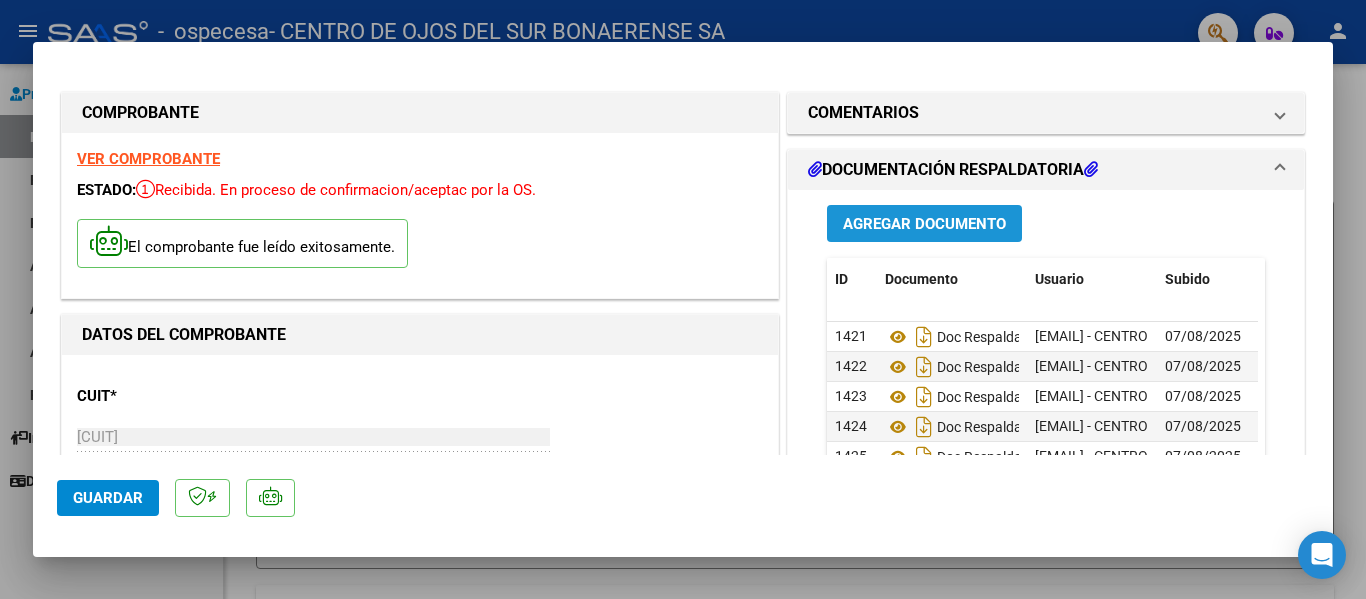 click on "Agregar Documento" at bounding box center [924, 224] 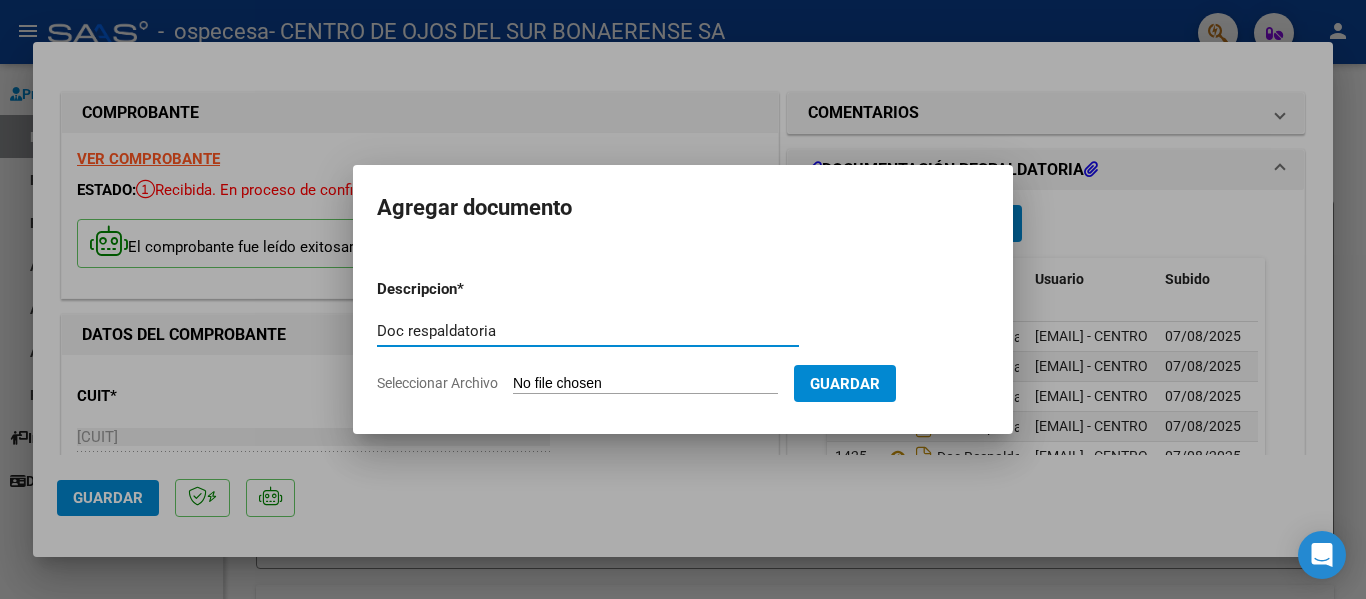 type on "Doc respaldatoria" 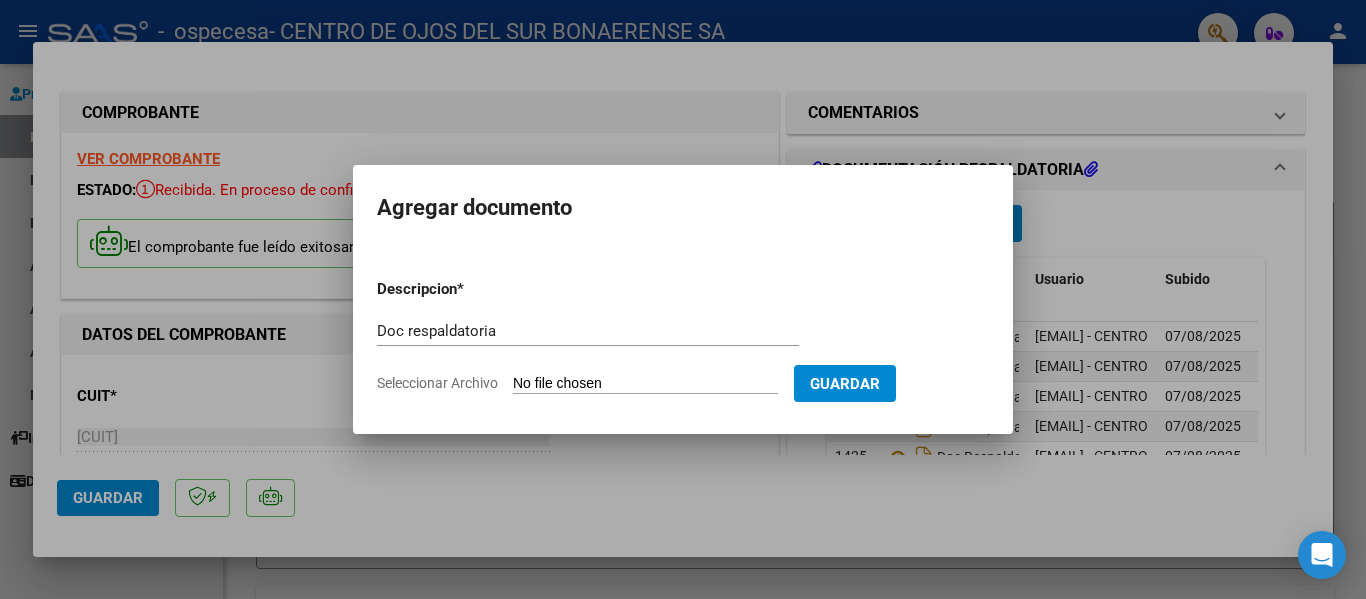 click on "Descripcion  *   Doc respaldatoria Escriba aquí una descripcion  Seleccionar Archivo Guardar" at bounding box center [683, 336] 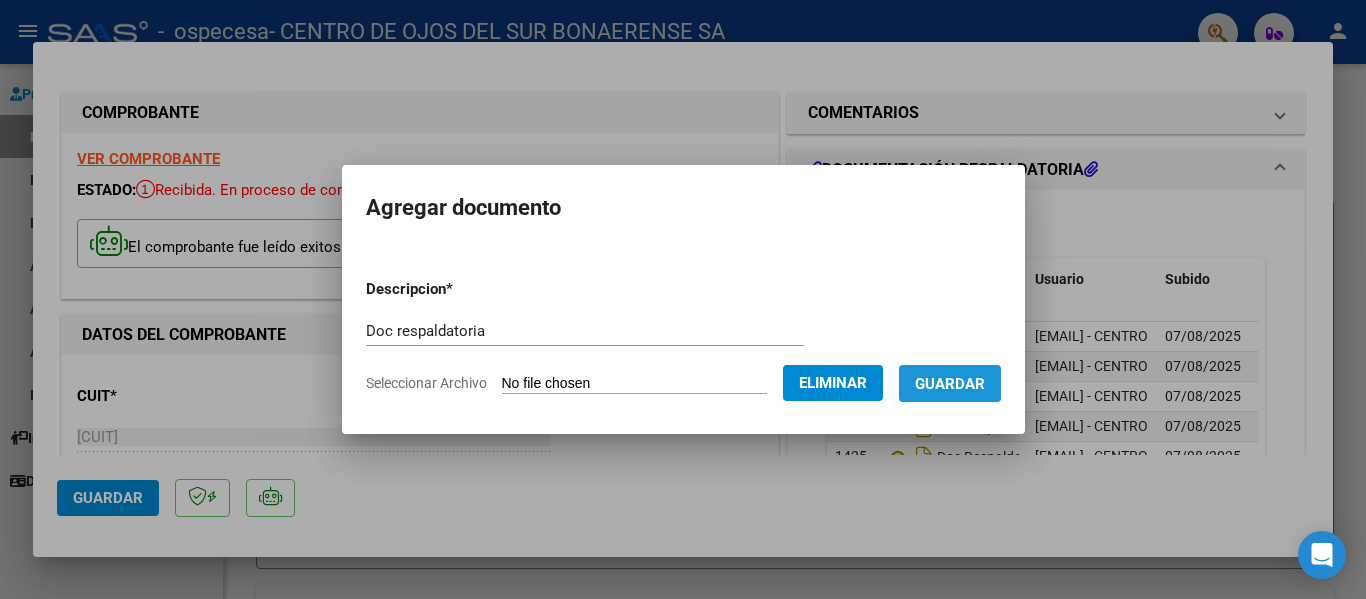 click on "Guardar" at bounding box center (950, 384) 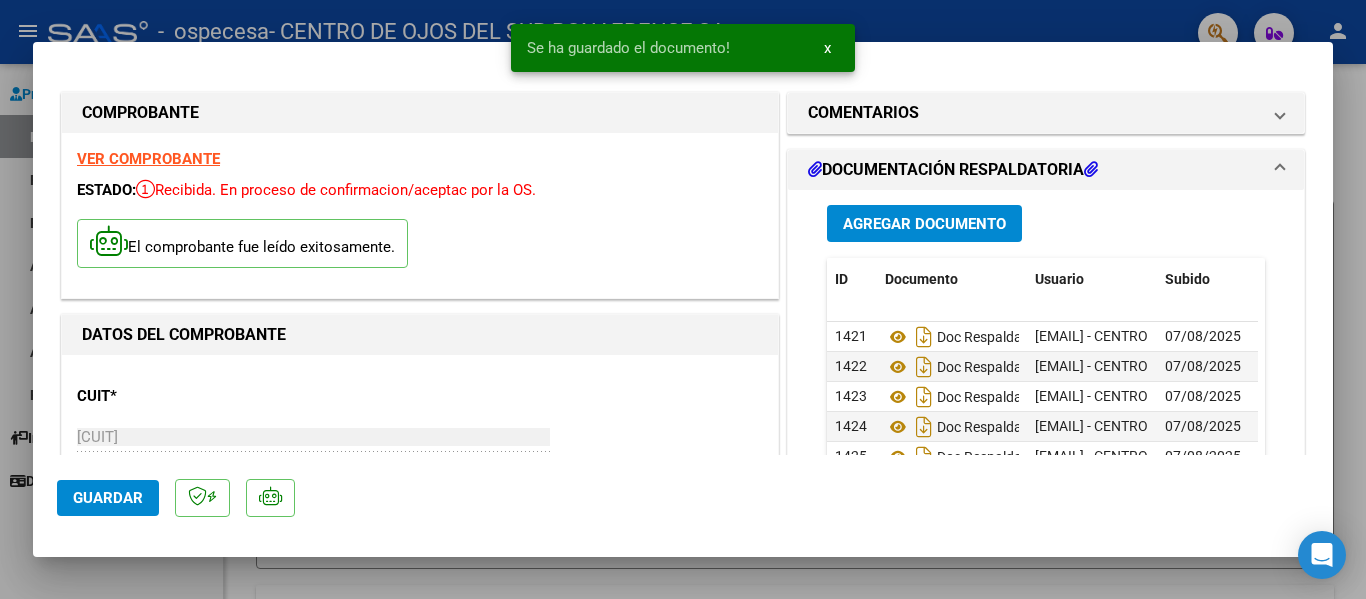 scroll, scrollTop: 45, scrollLeft: 0, axis: vertical 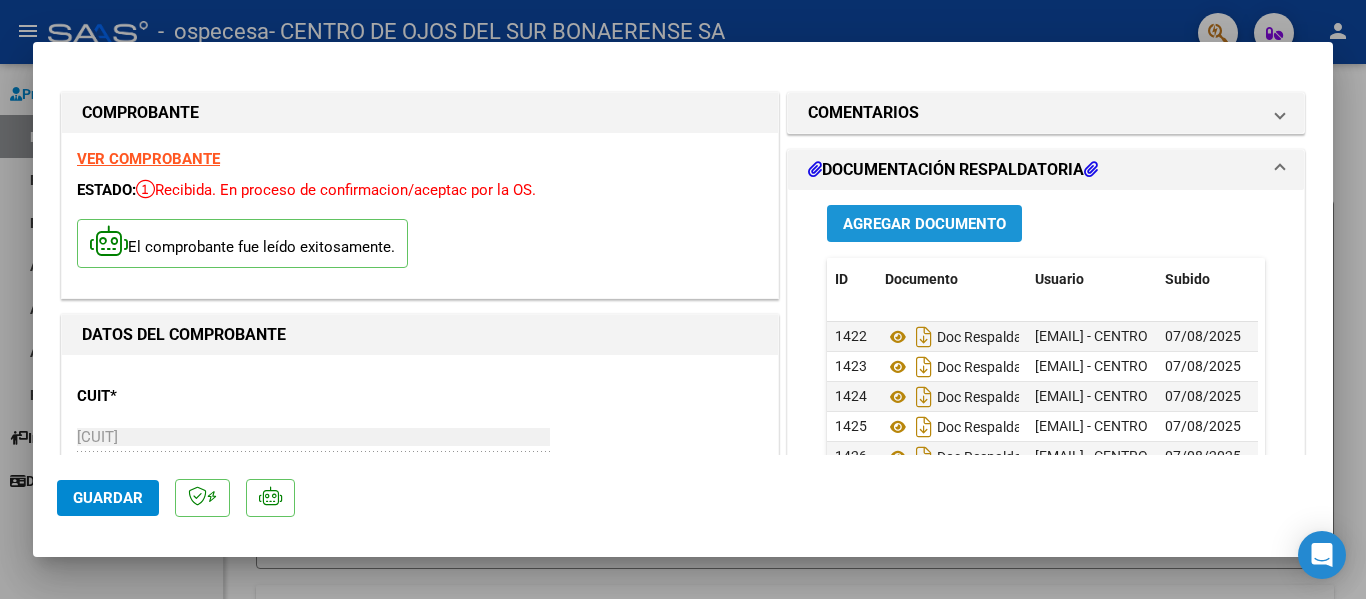 click on "Agregar Documento" at bounding box center (924, 224) 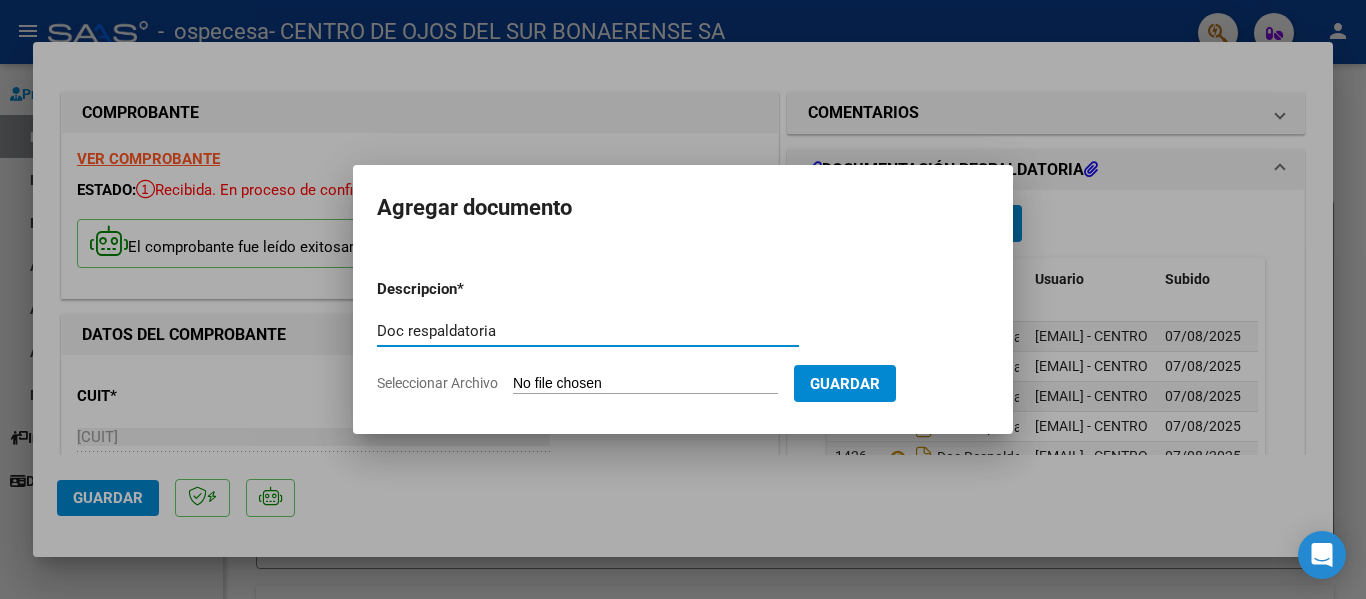 type on "Doc respaldatoria" 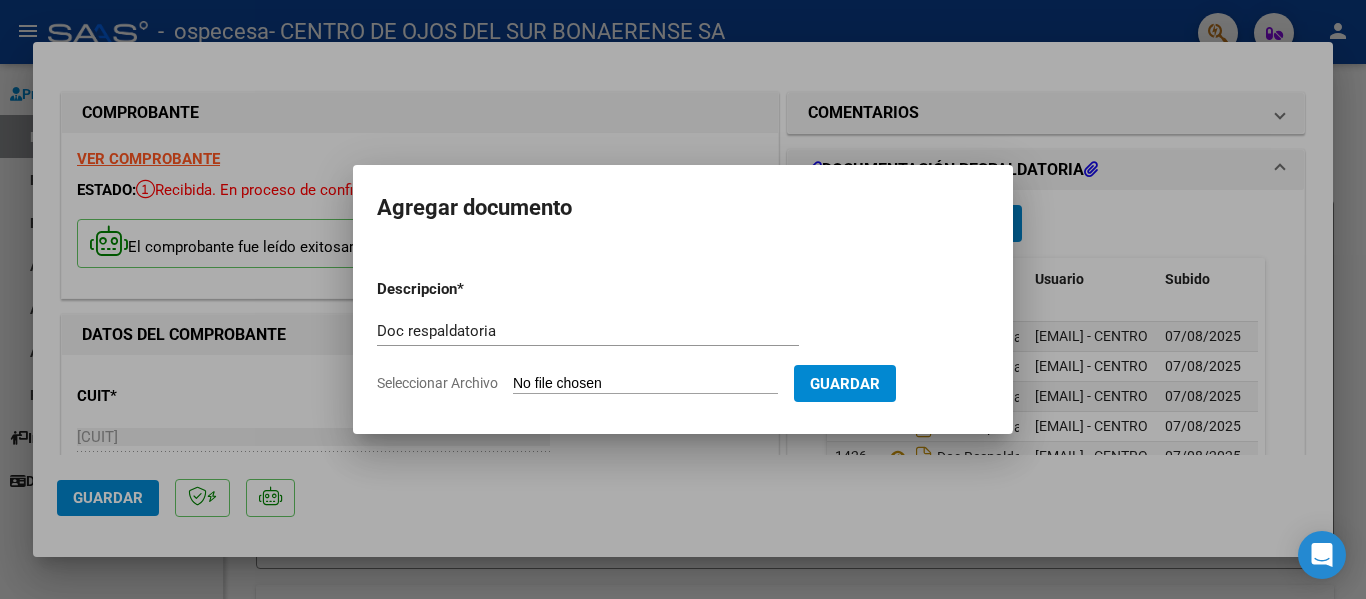 click on "Seleccionar Archivo" at bounding box center [645, 384] 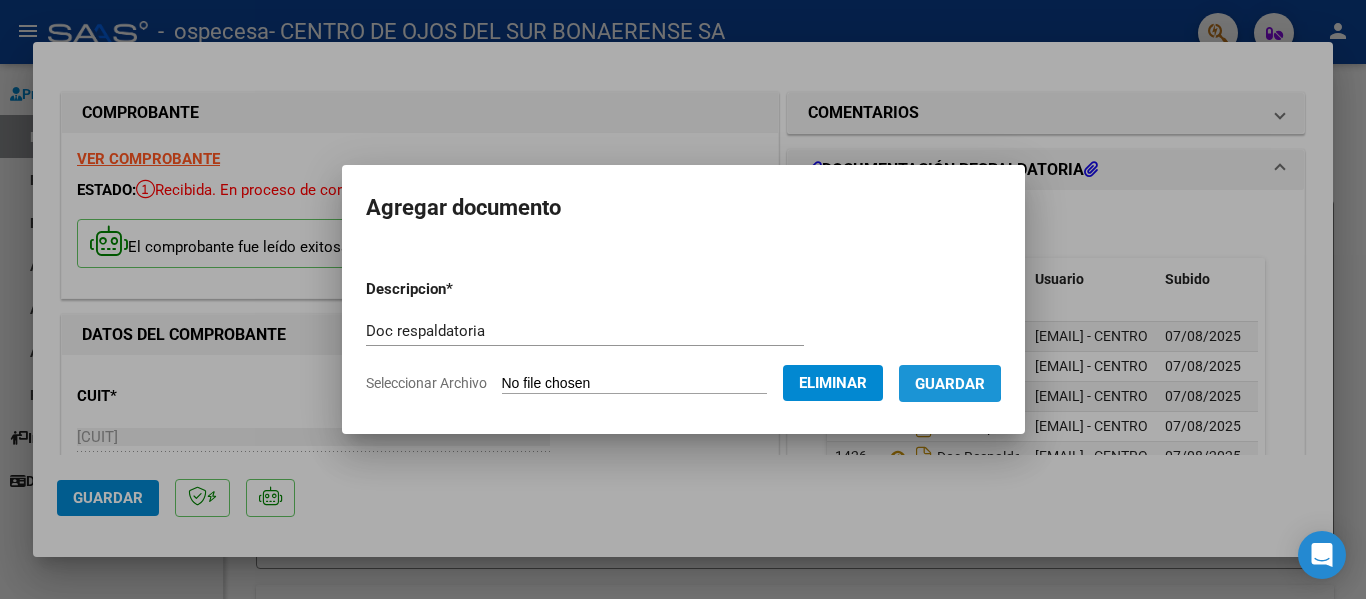 click on "Guardar" at bounding box center (950, 384) 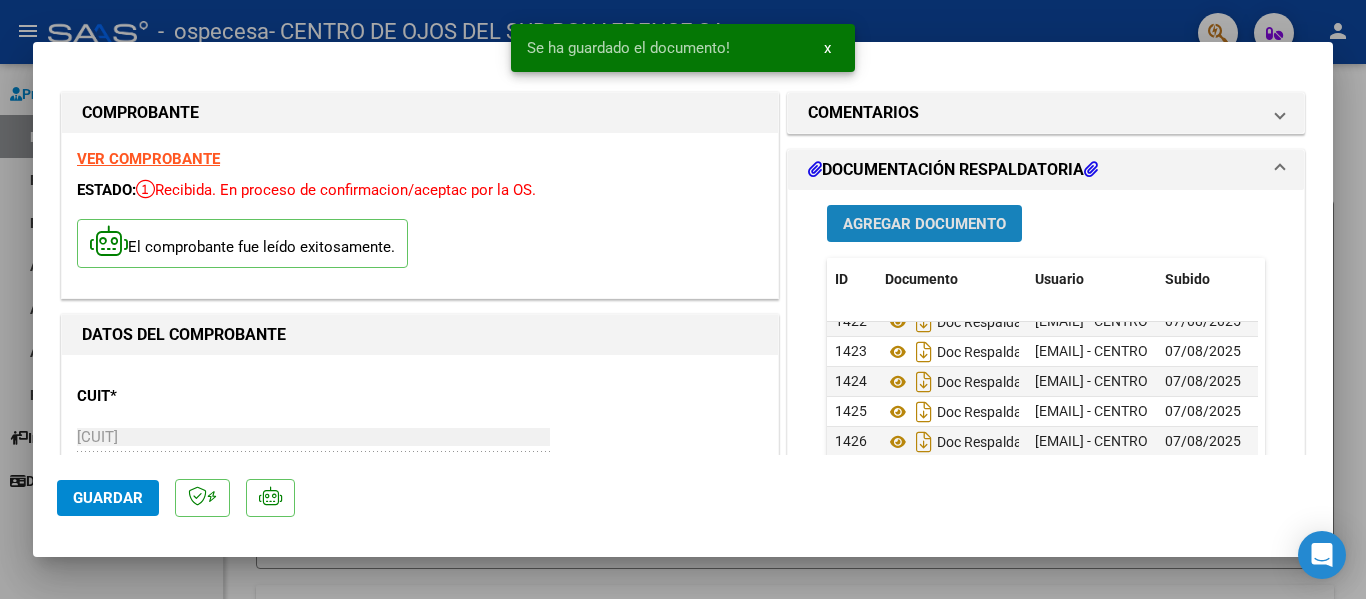 click on "Agregar Documento" at bounding box center (924, 224) 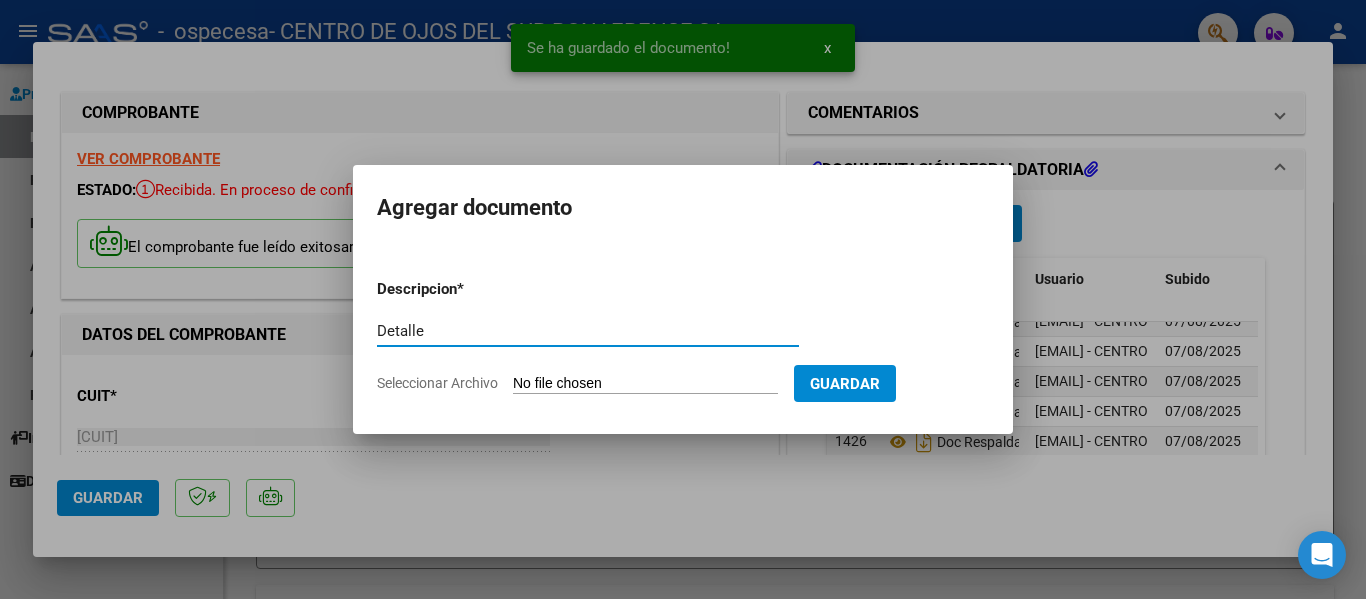 type on "Detalle" 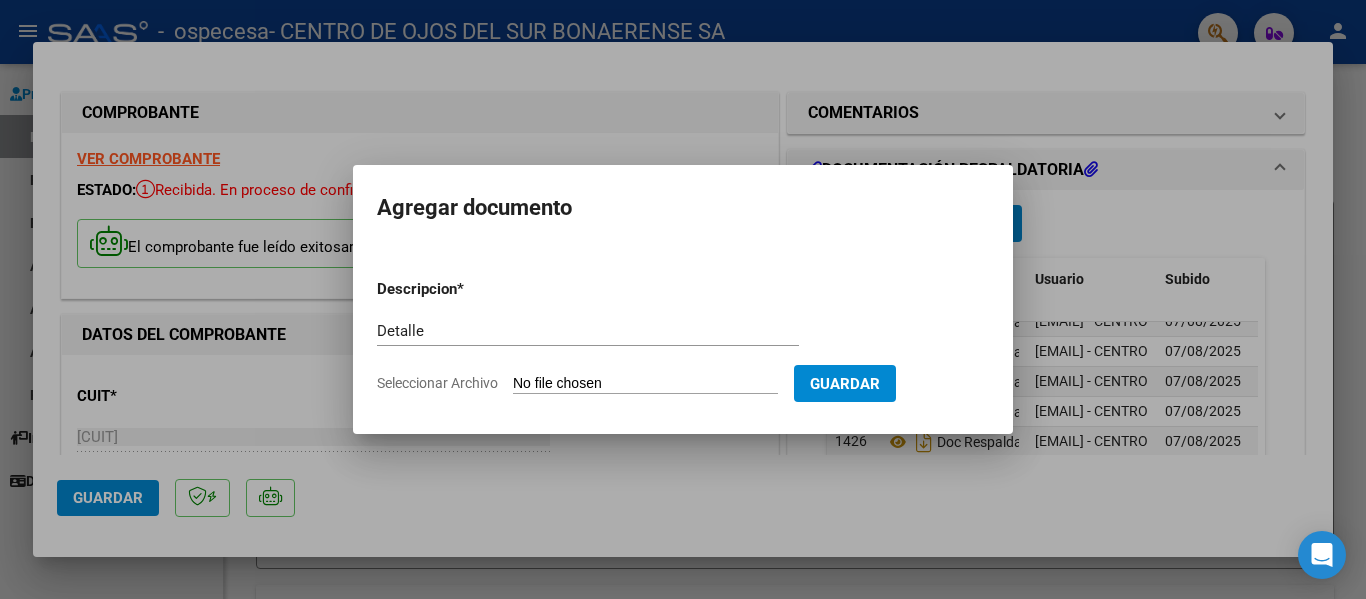type on "C:\fakepath\Osvimed.xlsx" 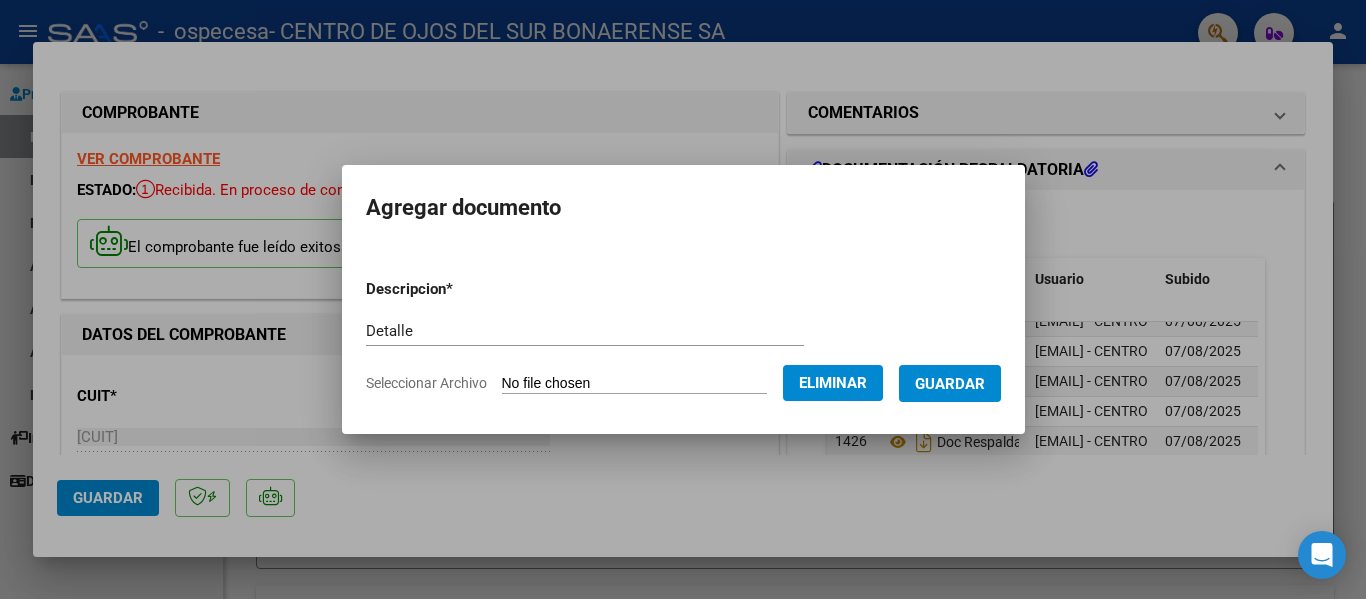 click on "Guardar" at bounding box center [950, 384] 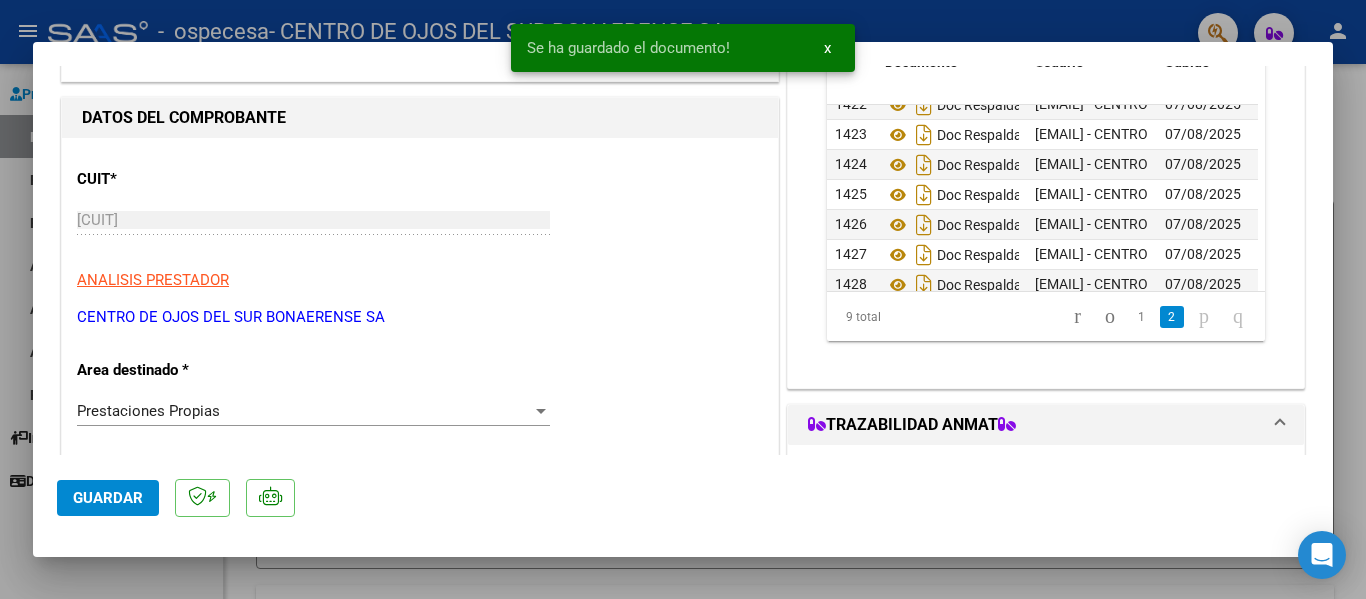 scroll, scrollTop: 253, scrollLeft: 0, axis: vertical 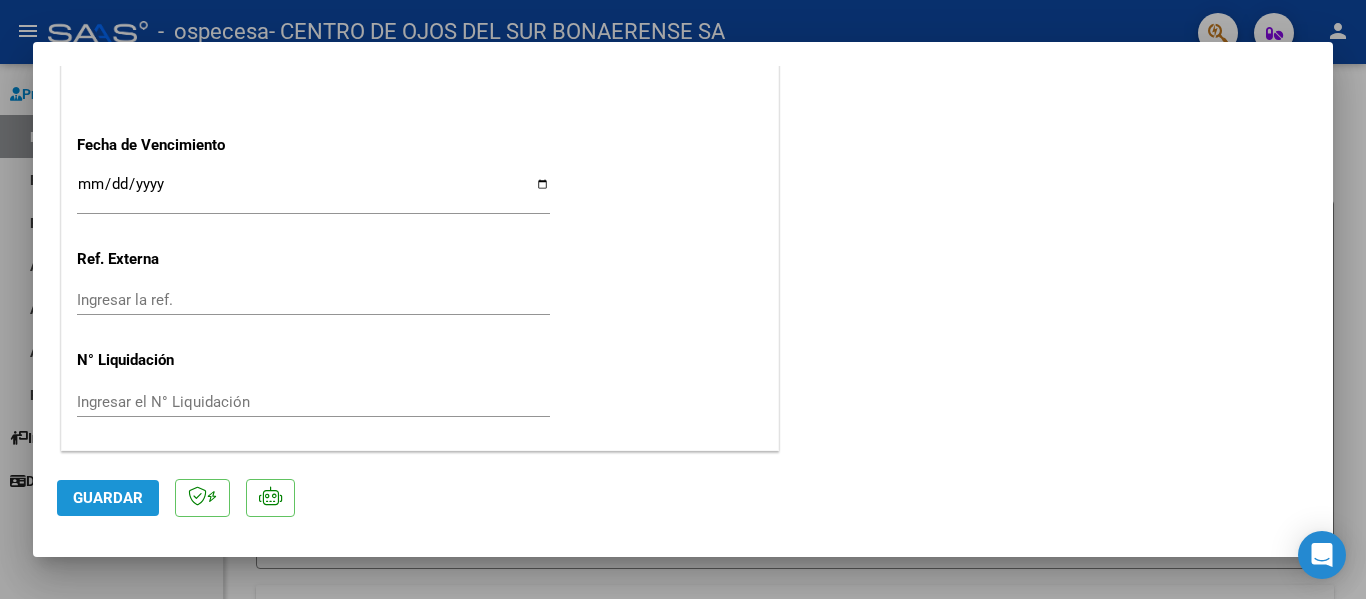 click on "Guardar" 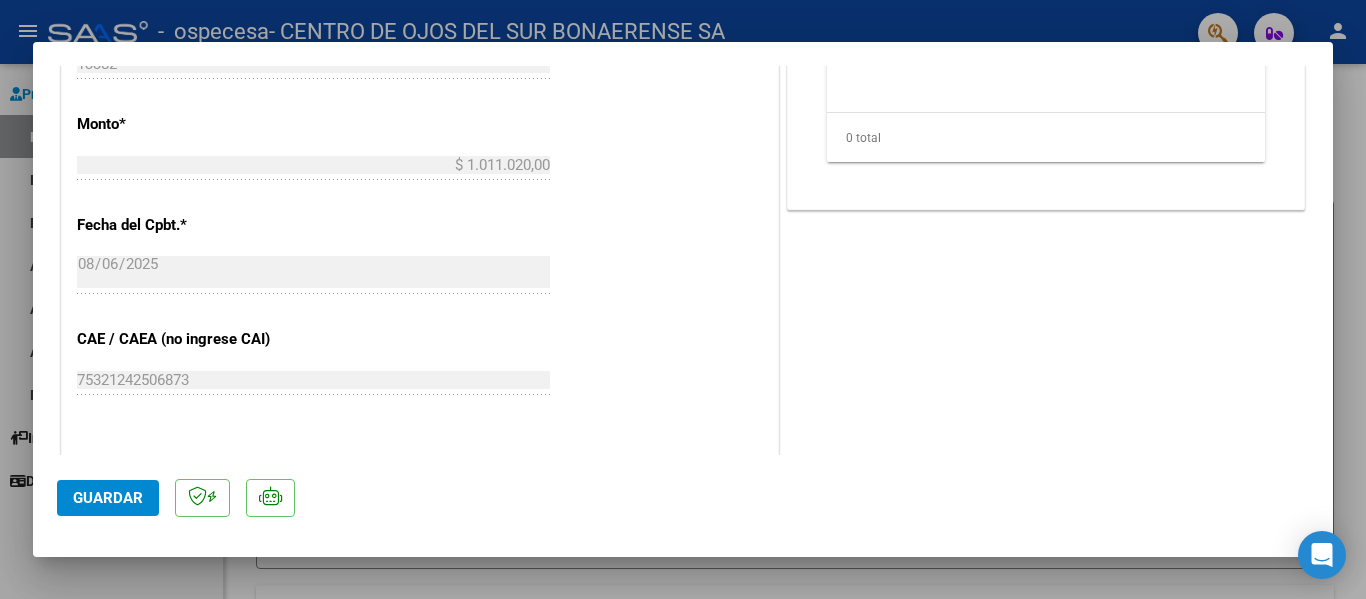 scroll, scrollTop: 77, scrollLeft: 0, axis: vertical 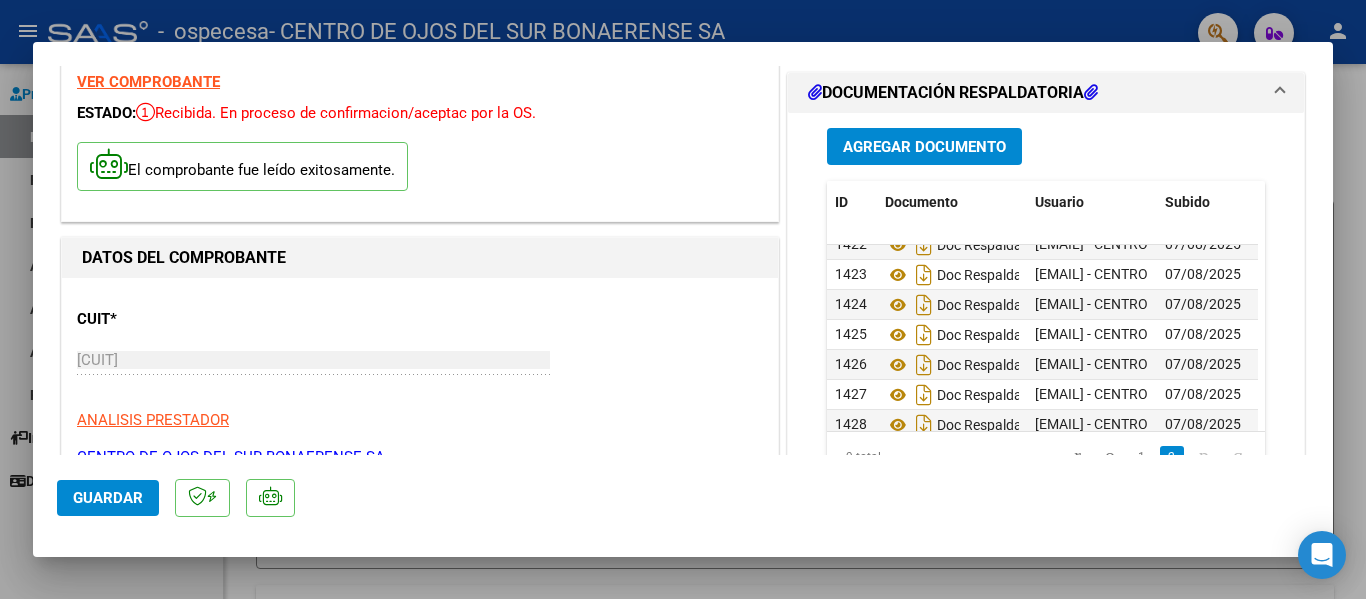 click on "Guardar" 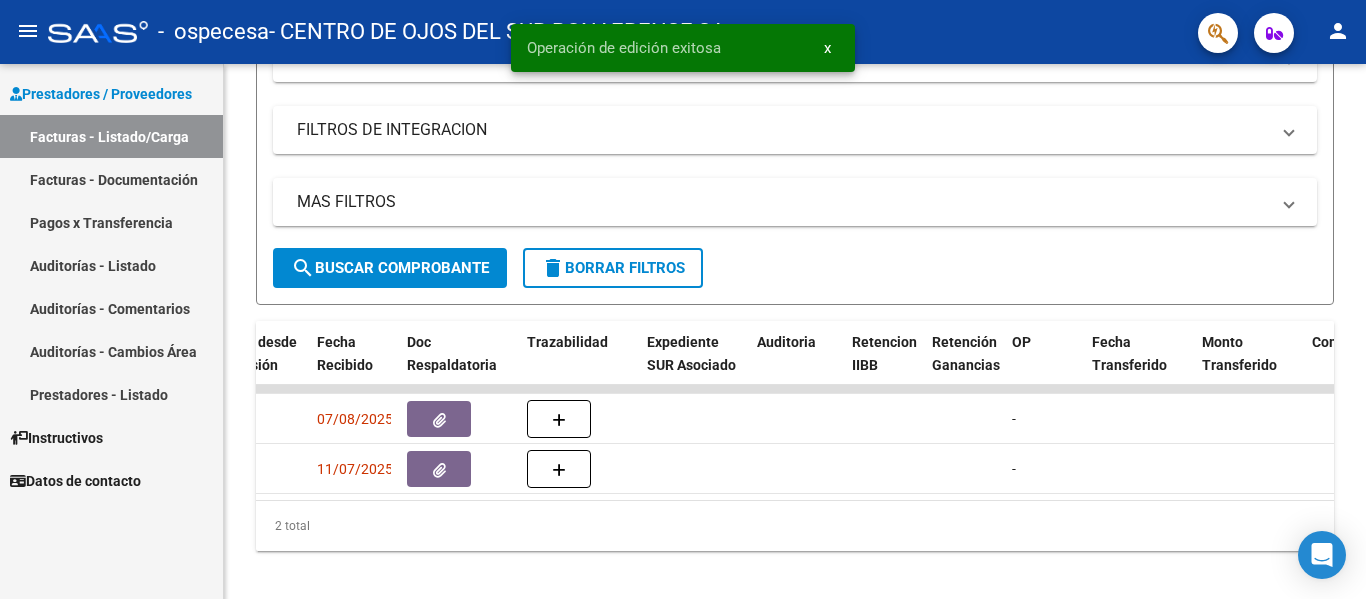 scroll, scrollTop: 333, scrollLeft: 0, axis: vertical 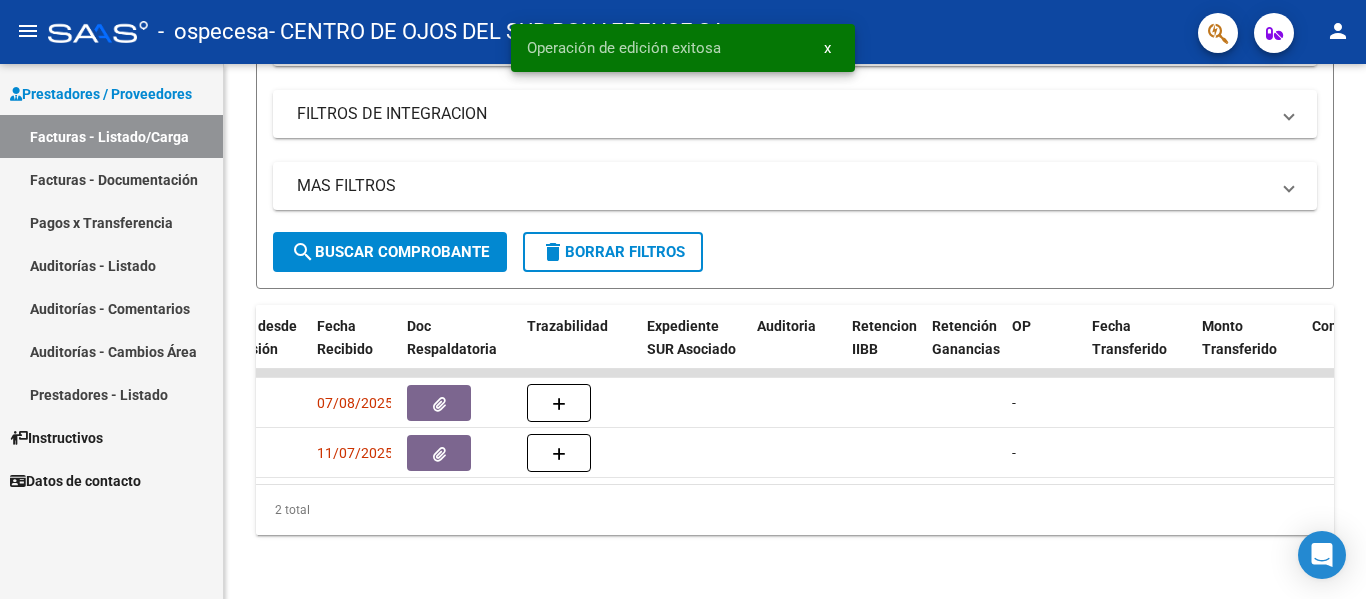 click 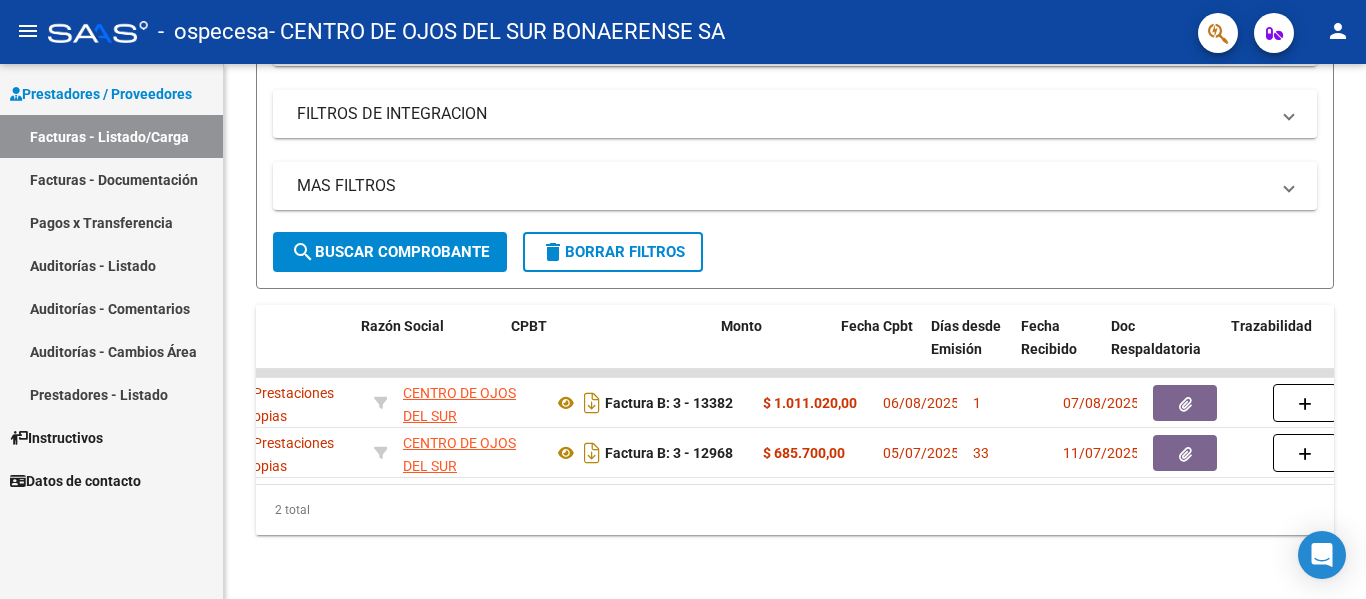 scroll, scrollTop: 0, scrollLeft: 503, axis: horizontal 